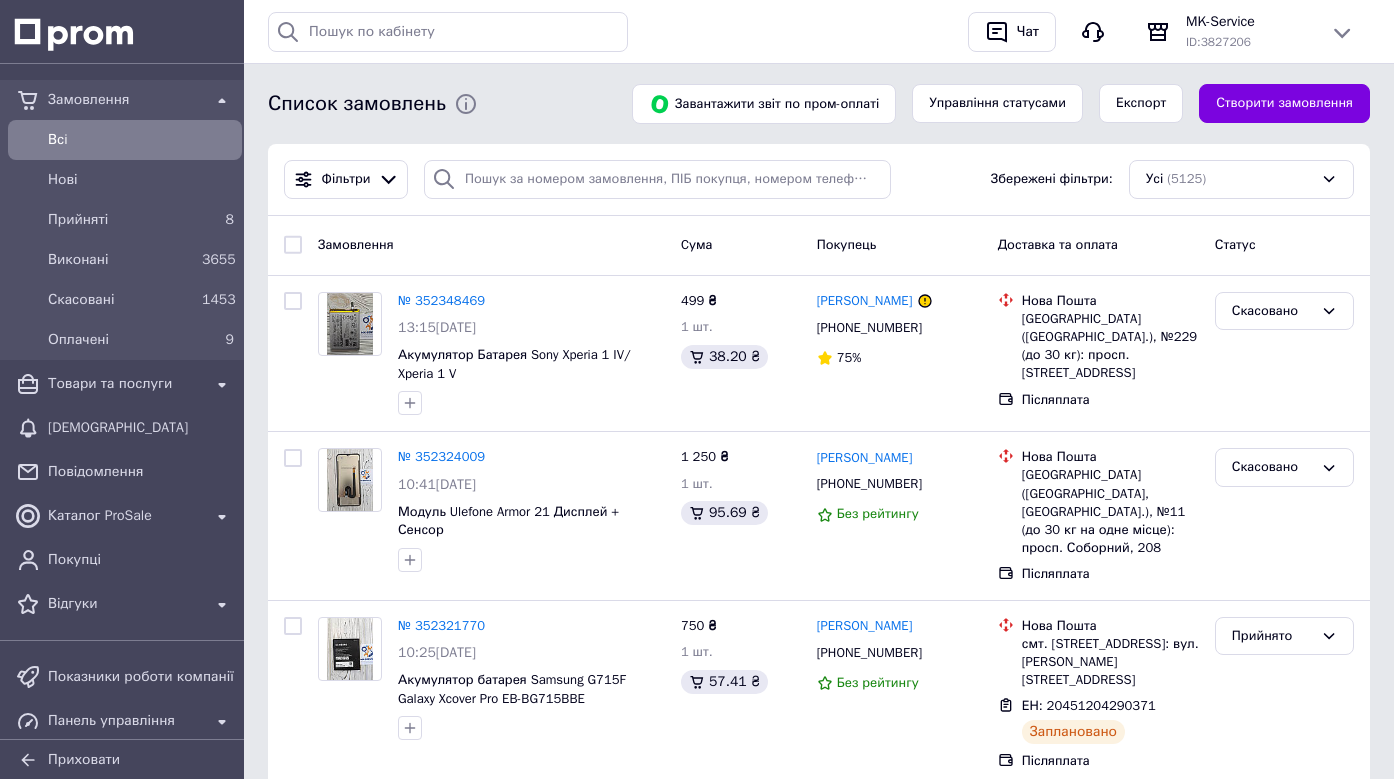 scroll, scrollTop: 0, scrollLeft: 0, axis: both 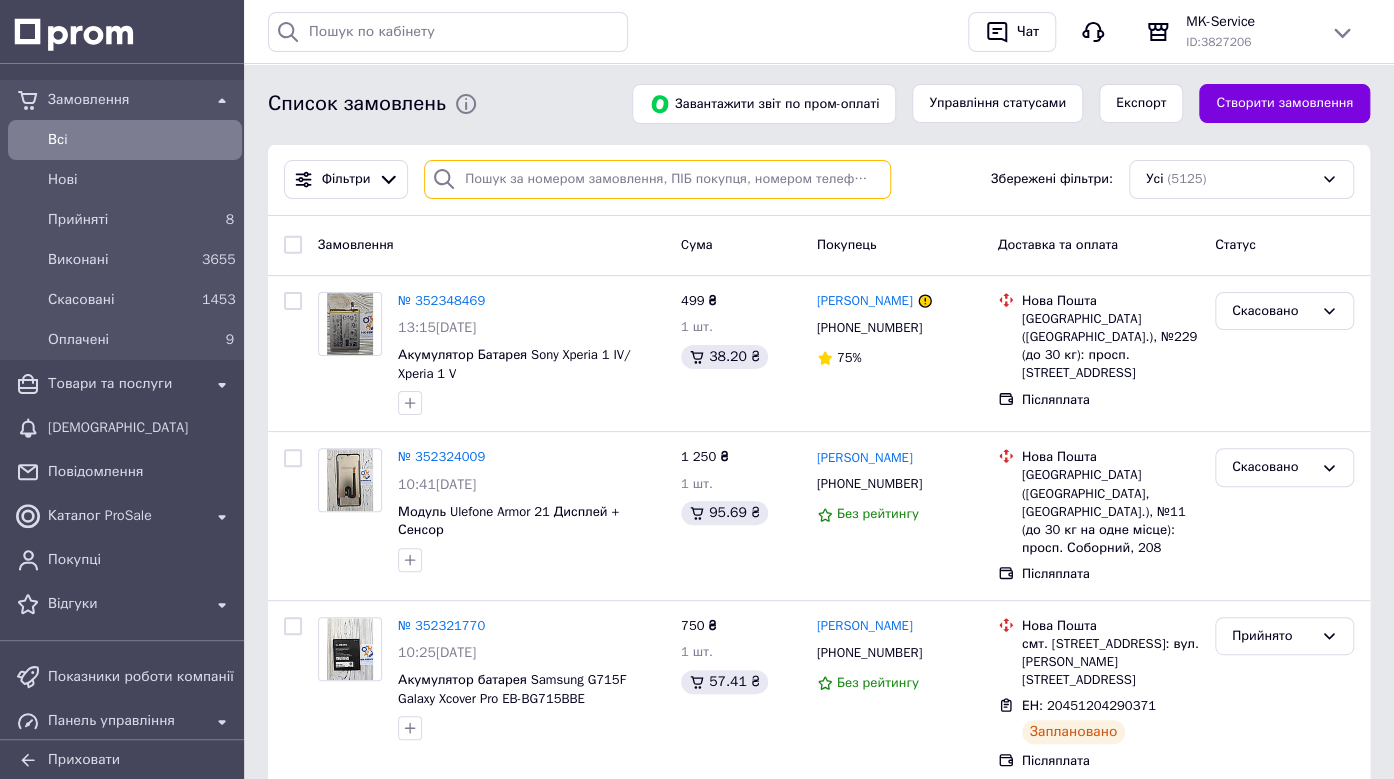 click at bounding box center (657, 179) 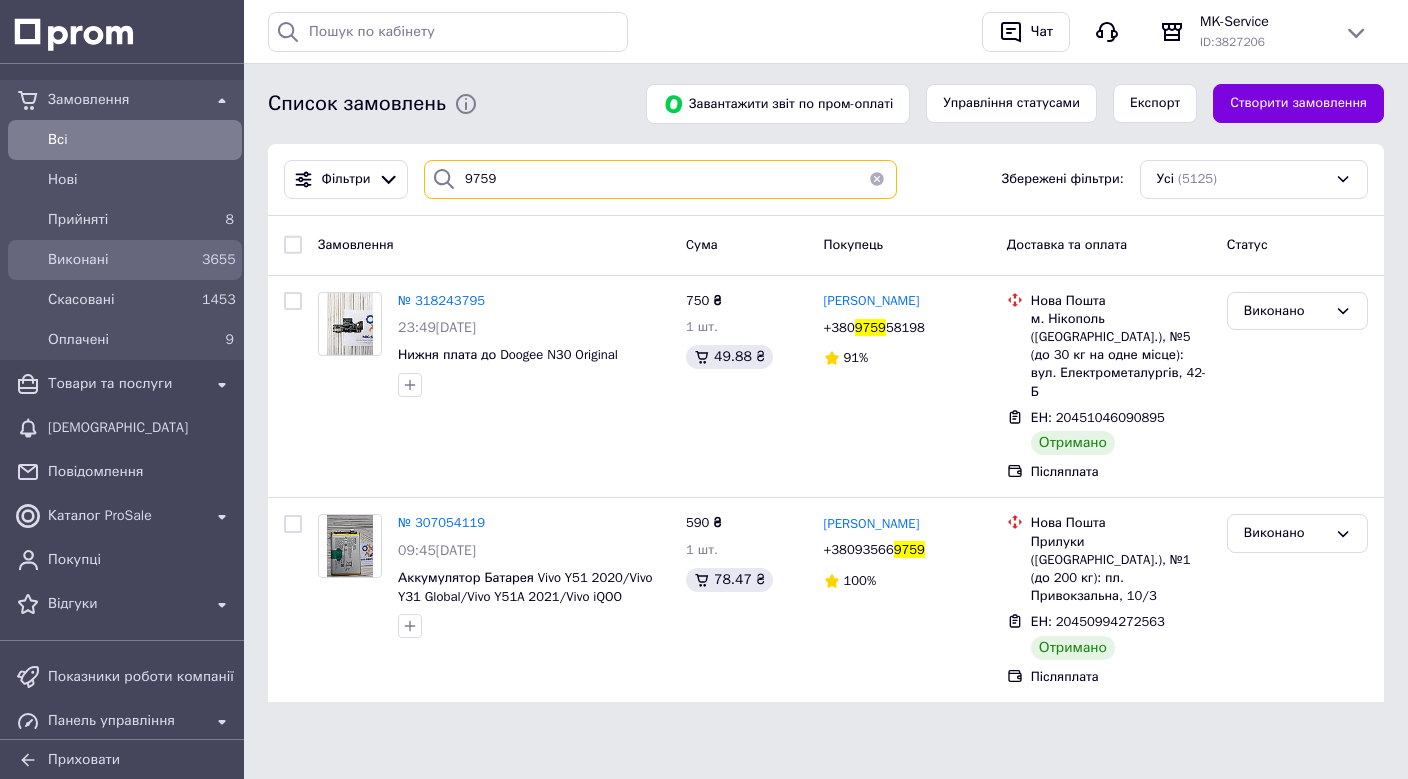 type on "9759" 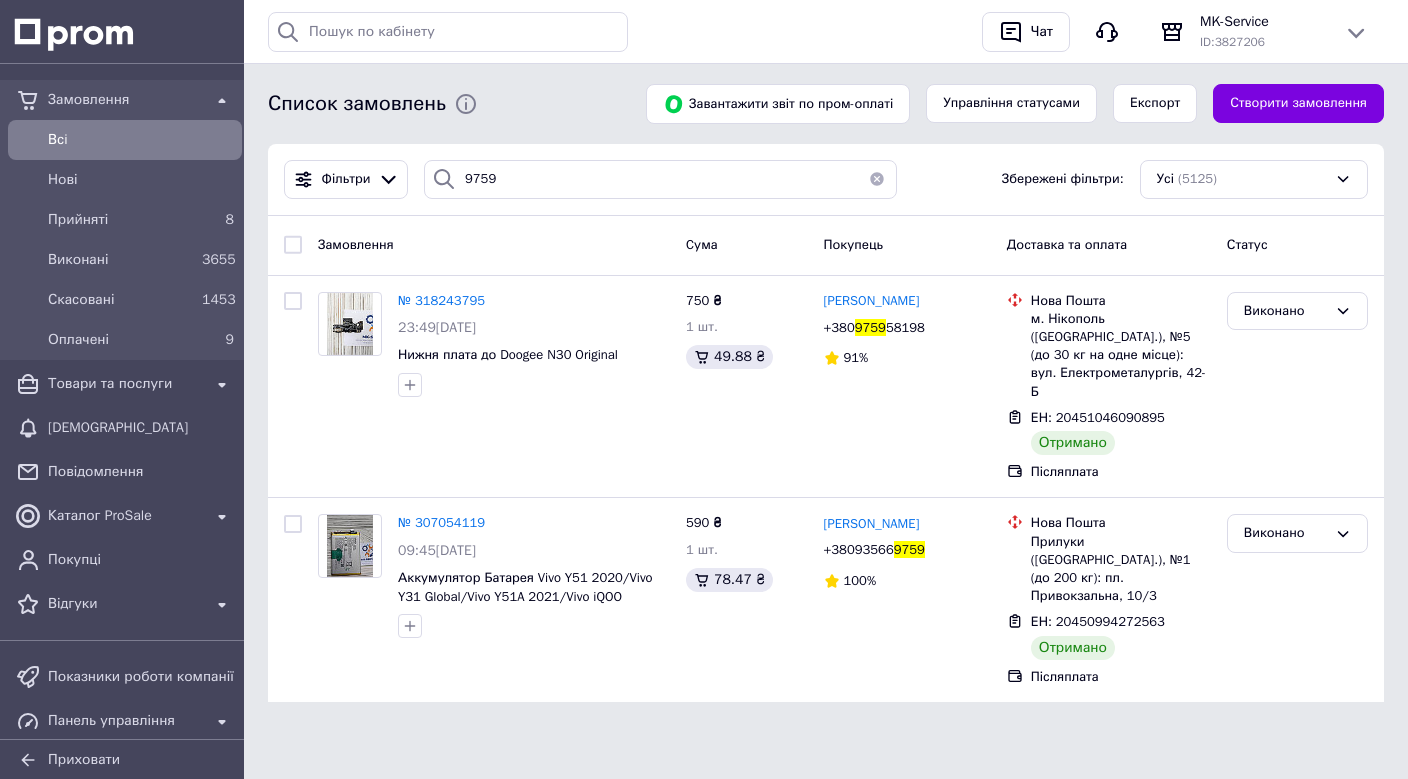 click on "Замовлення Всi [GEOGRAPHIC_DATA] 8 Виконані 3655 Скасовані 1453 Оплачені 9 Товари та послуги Сповіщення Повідомлення Каталог ProSale Покупці Відгуки Показники роботи компанії Панель управління Аналітика Управління сайтом Гаманець компанії [PERSON_NAME] Тарифи та рахунки Приховати
Усі результати Нічого не знайдено Спробуйте використати інший термін або написати фразу повністю Відкрийте для себе інші ресурси Довідка Маркет додатків Чат MK-Service ID:  3827206 Сайт MK-Service Сторінка на порталі [PERSON_NAME]" at bounding box center [704, 383] 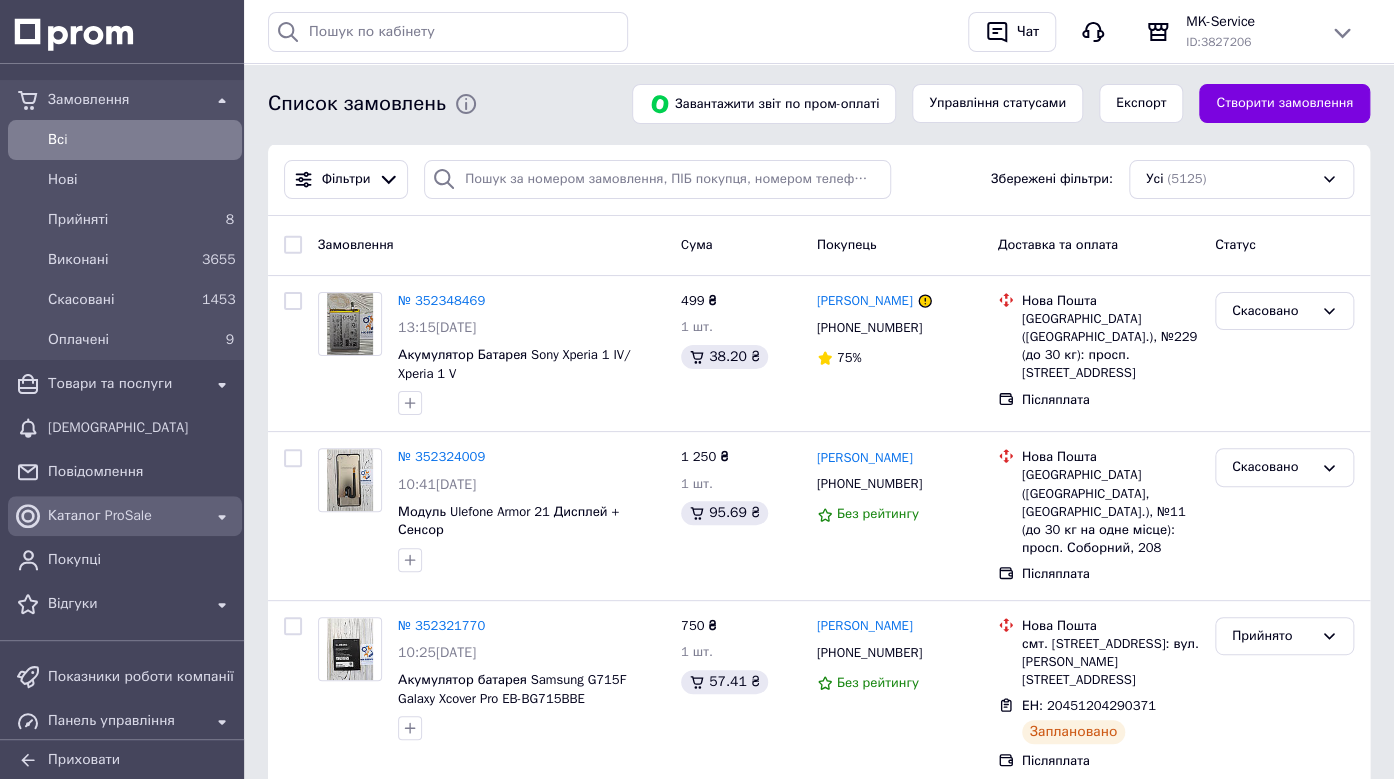 click on "[DEMOGRAPHIC_DATA]" at bounding box center [141, 428] 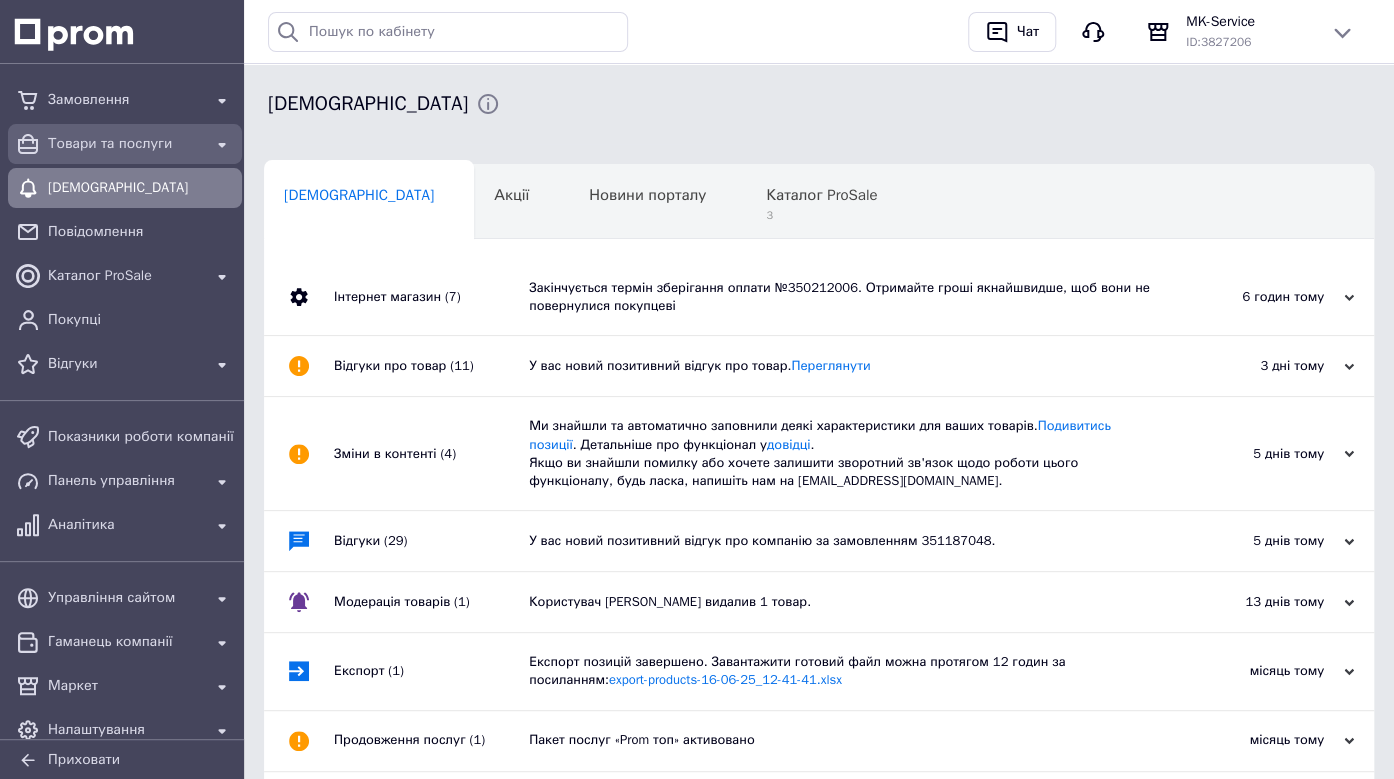 click on "Товари та послуги" at bounding box center [125, 144] 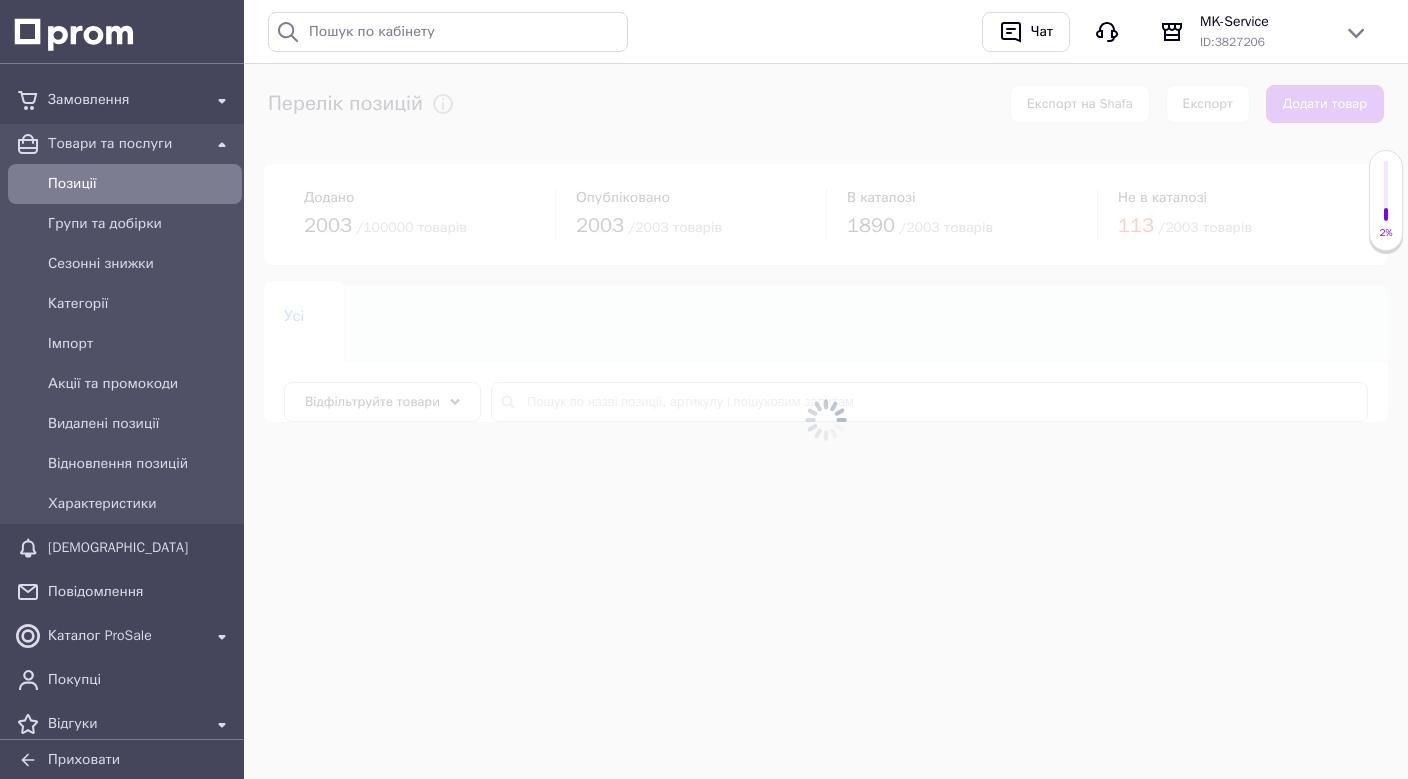 click at bounding box center [826, 419] 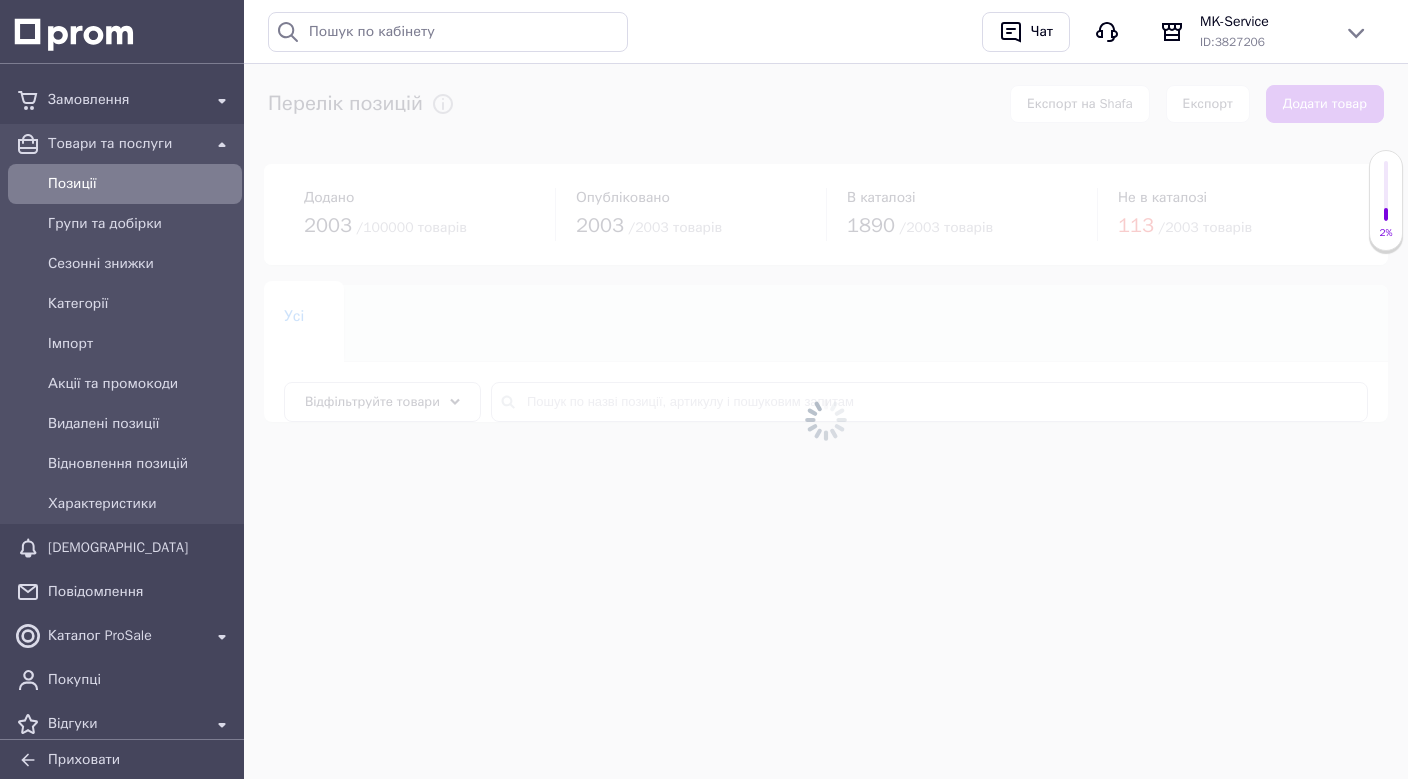 click at bounding box center (826, 419) 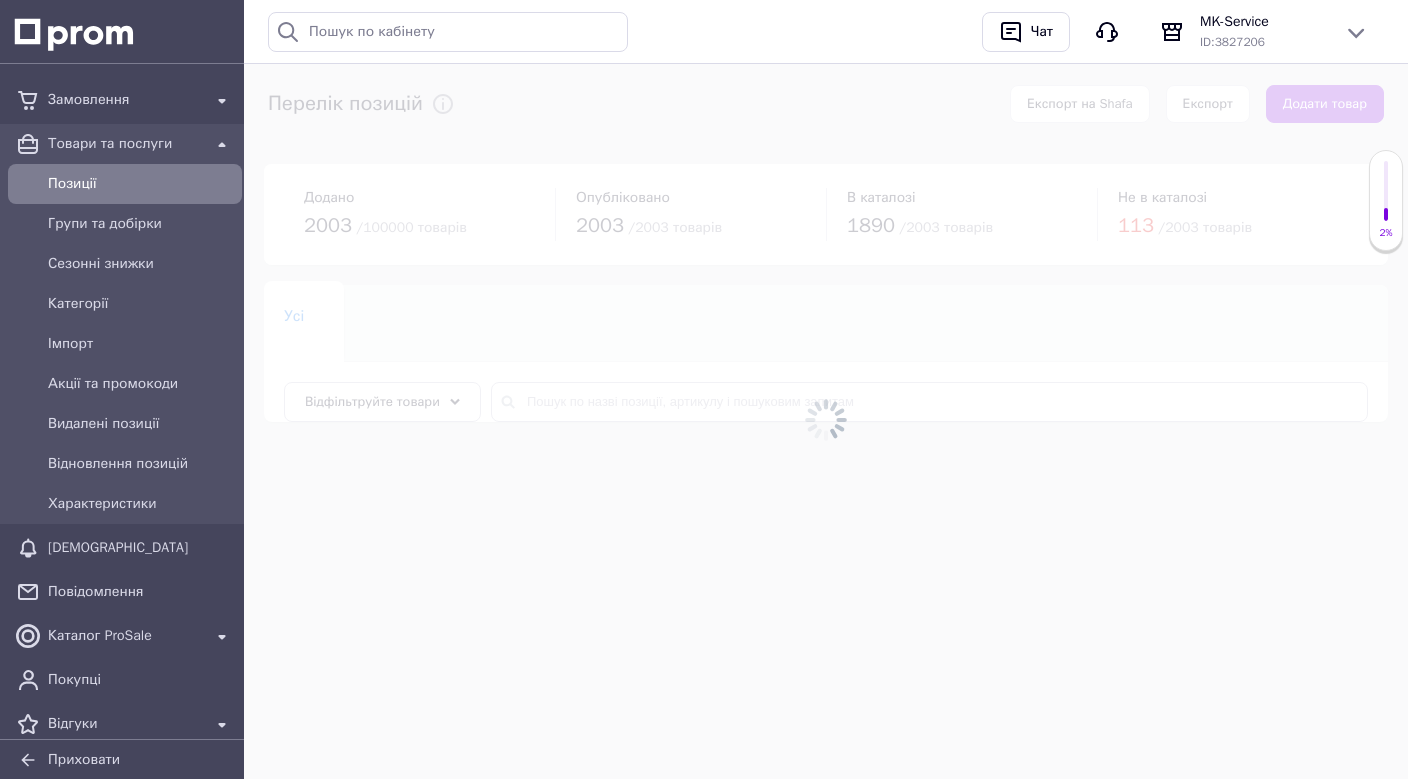 click at bounding box center [826, 419] 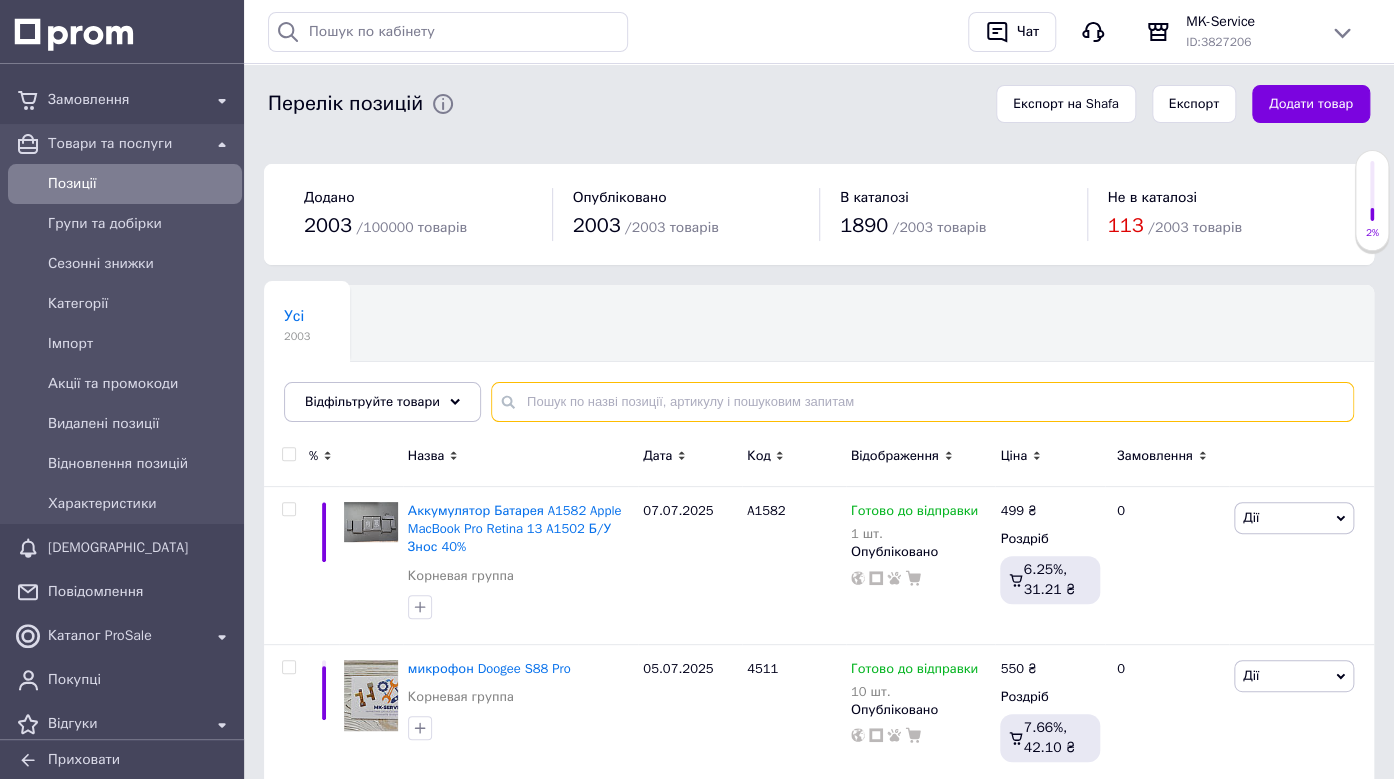 click at bounding box center [922, 402] 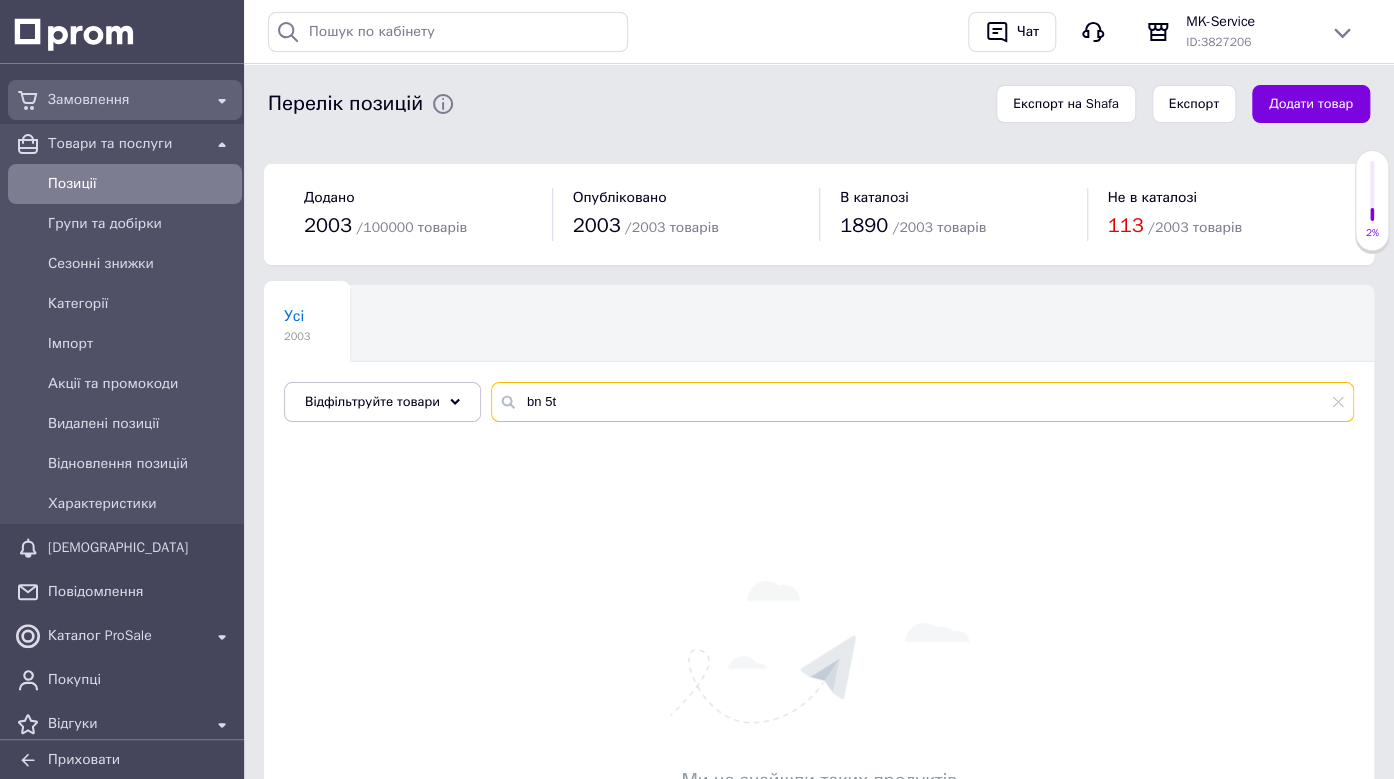 type on "bn 5t" 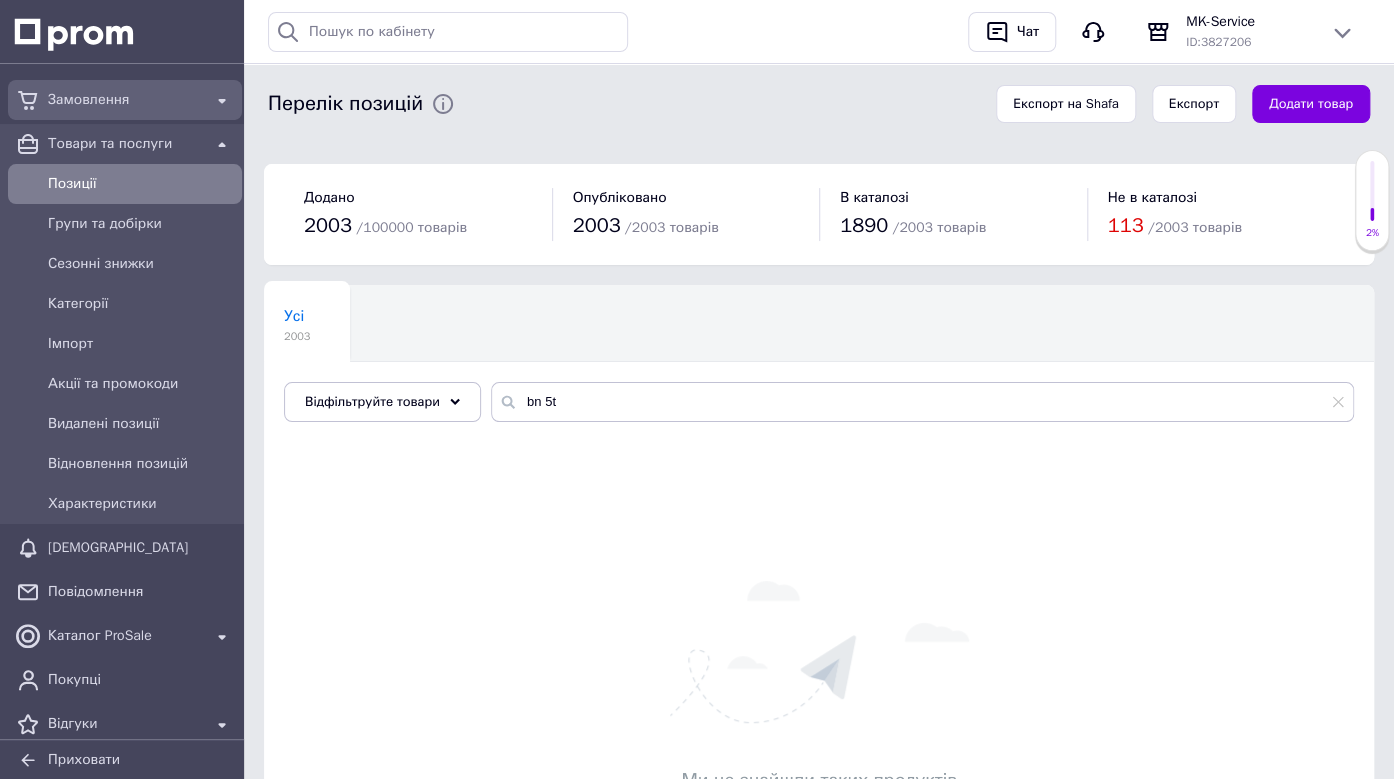 click on "Замовлення" at bounding box center (125, 100) 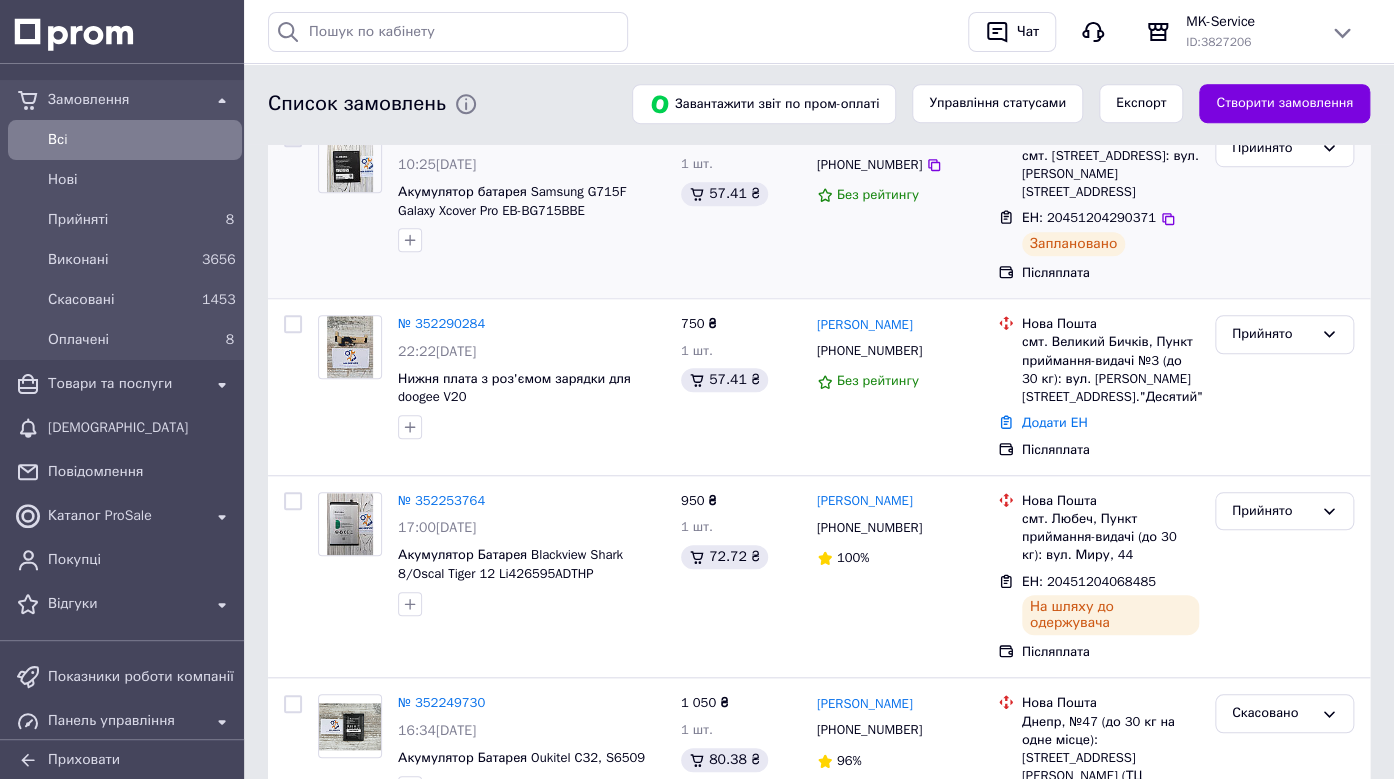 scroll, scrollTop: 500, scrollLeft: 0, axis: vertical 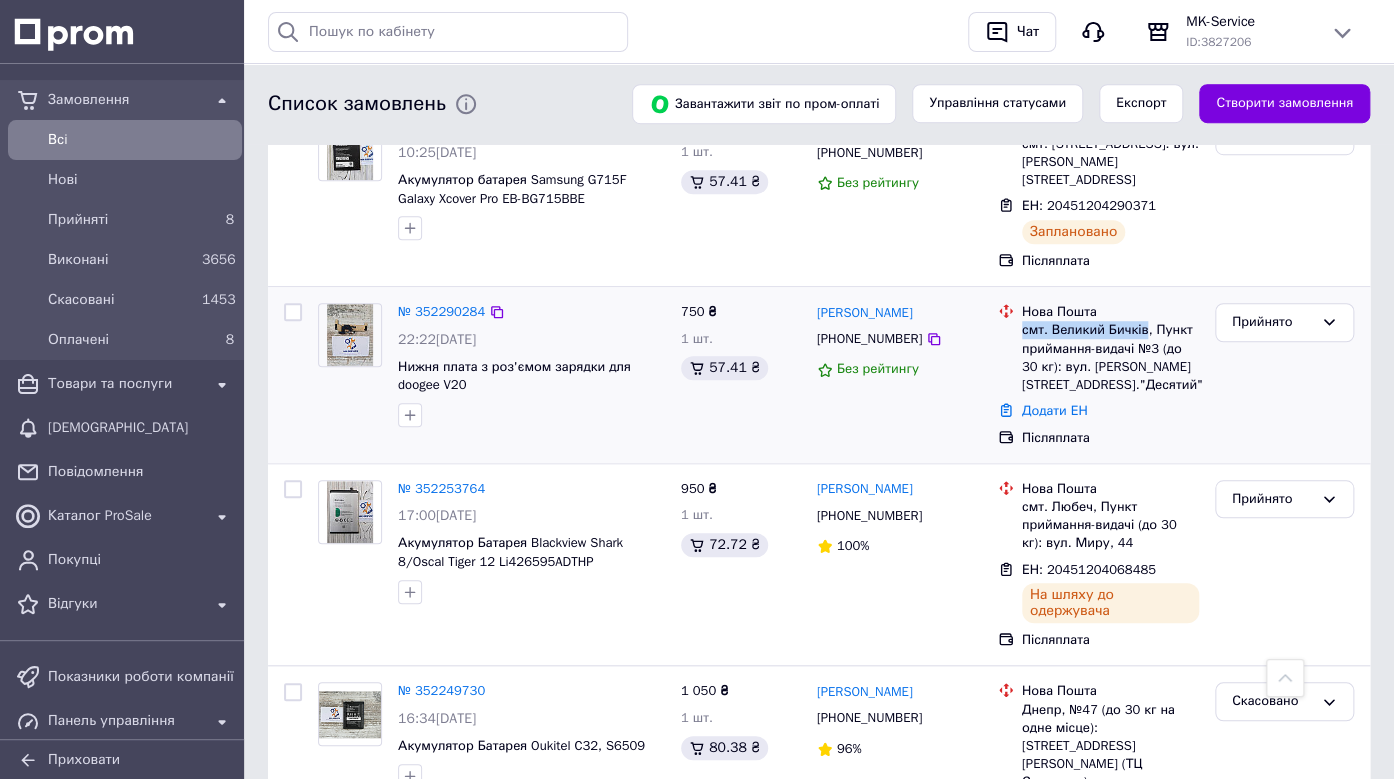 drag, startPoint x: 1139, startPoint y: 292, endPoint x: 1024, endPoint y: 287, distance: 115.10864 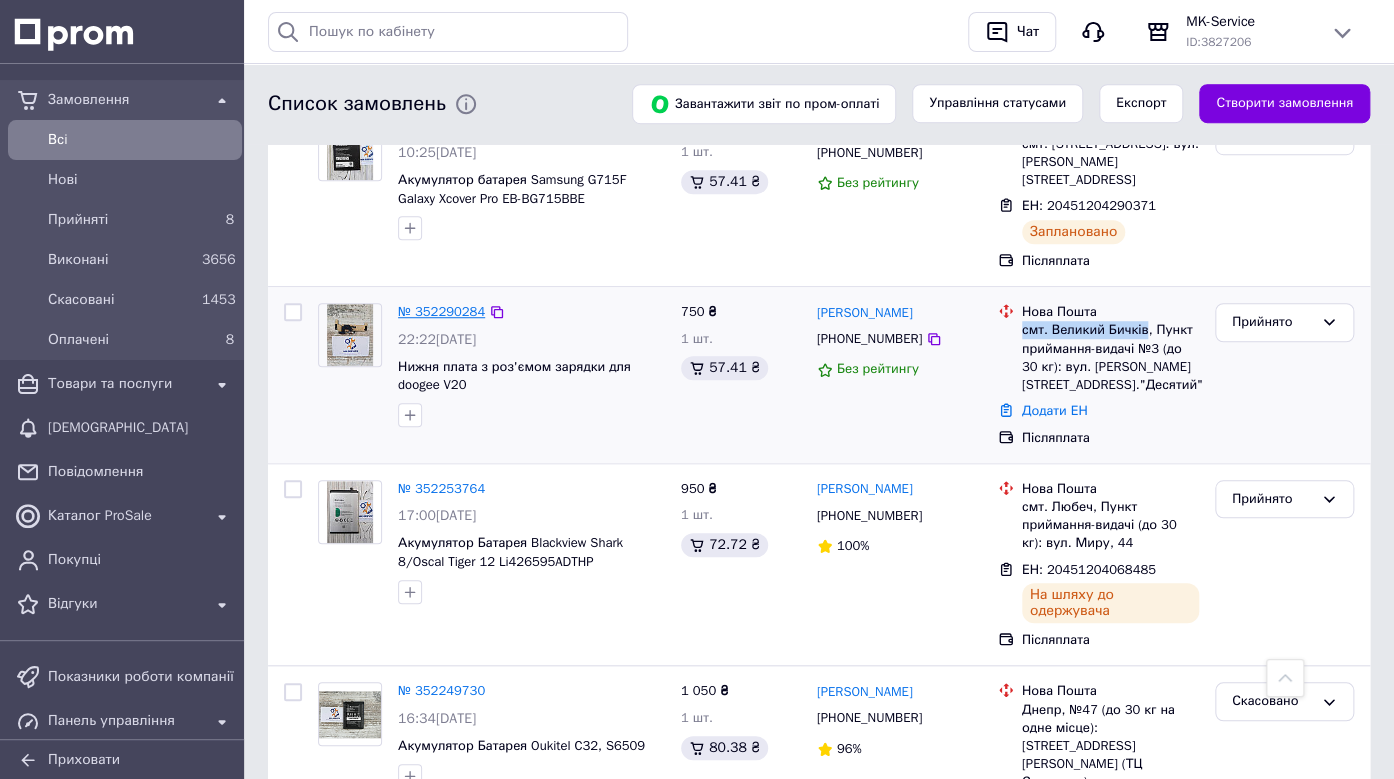 click on "№ 352290284" at bounding box center (441, 311) 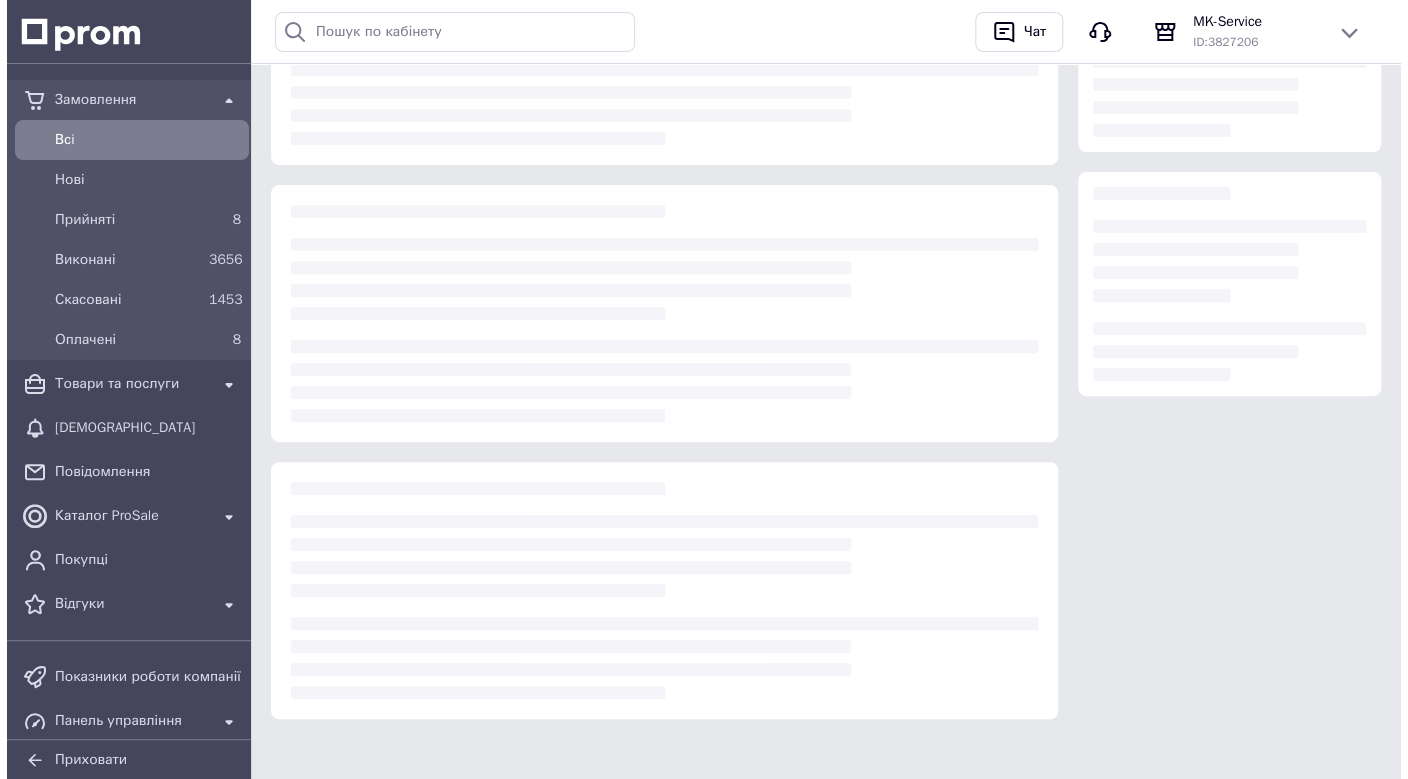 scroll, scrollTop: 0, scrollLeft: 0, axis: both 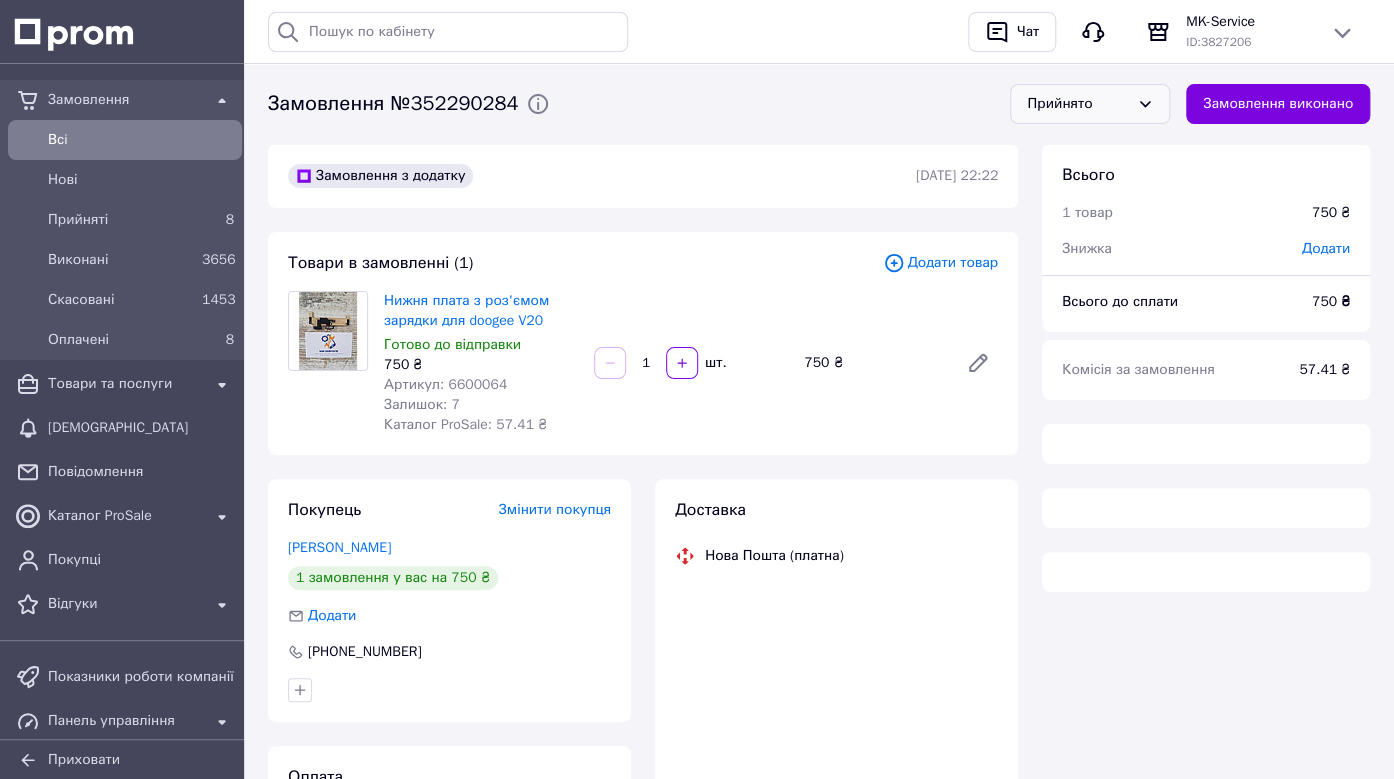 click 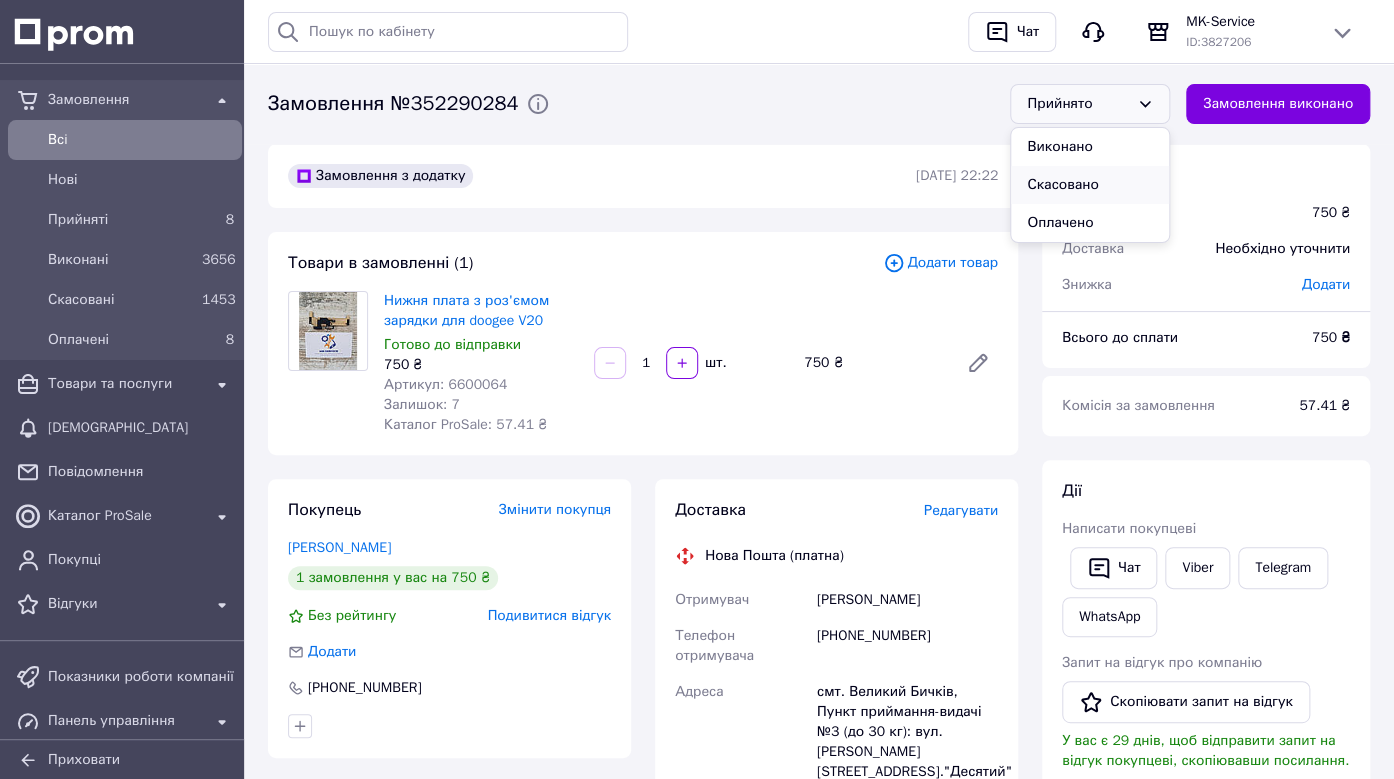 click on "Скасовано" at bounding box center [1090, 185] 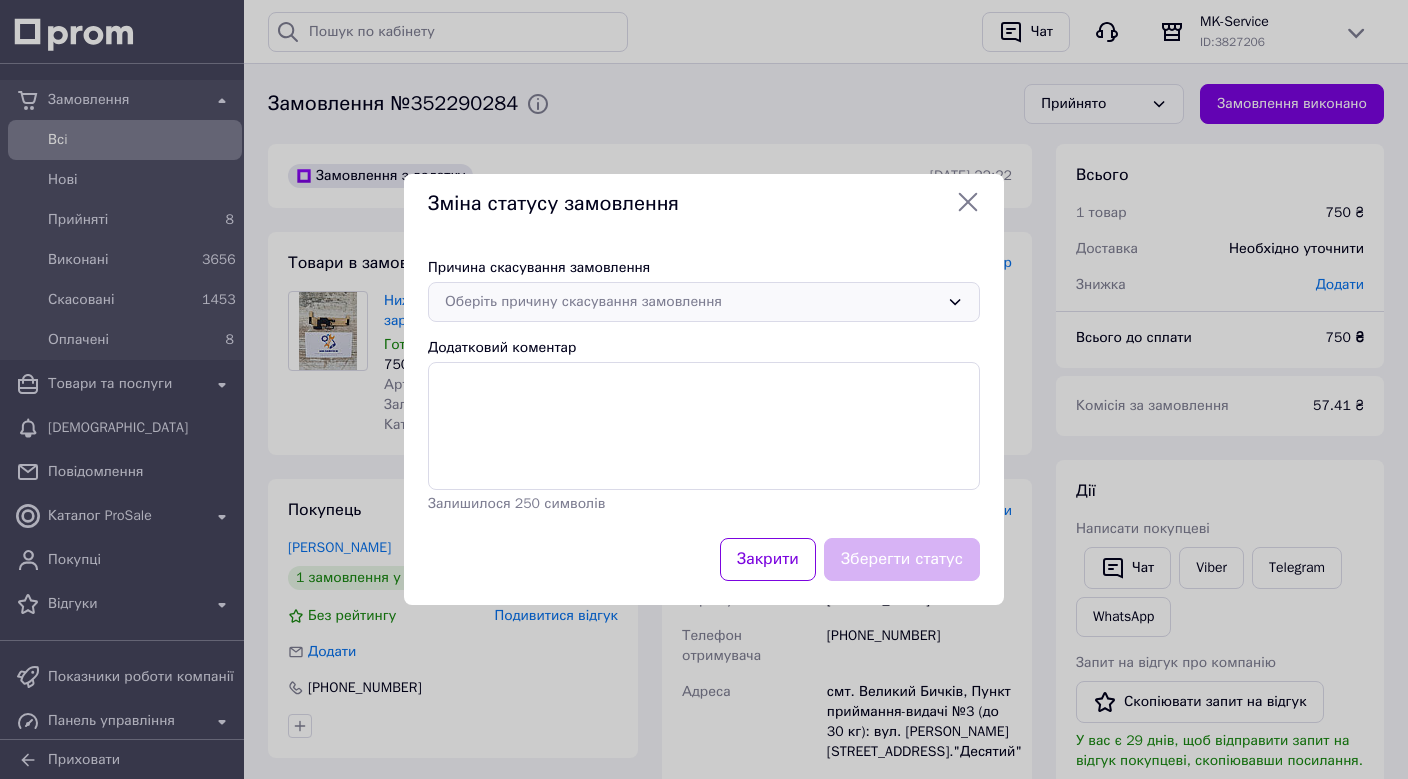 click on "Оберіть причину скасування замовлення" at bounding box center [704, 302] 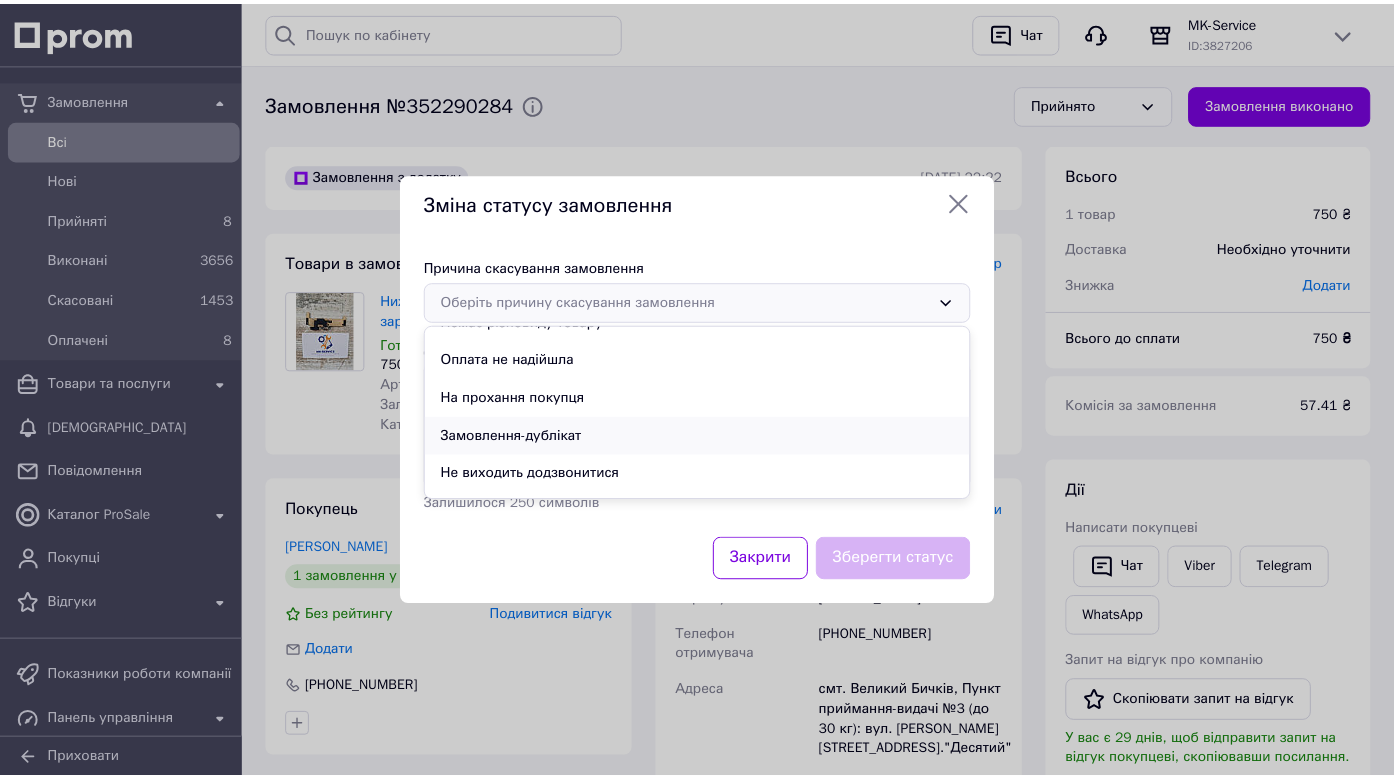 scroll, scrollTop: 93, scrollLeft: 0, axis: vertical 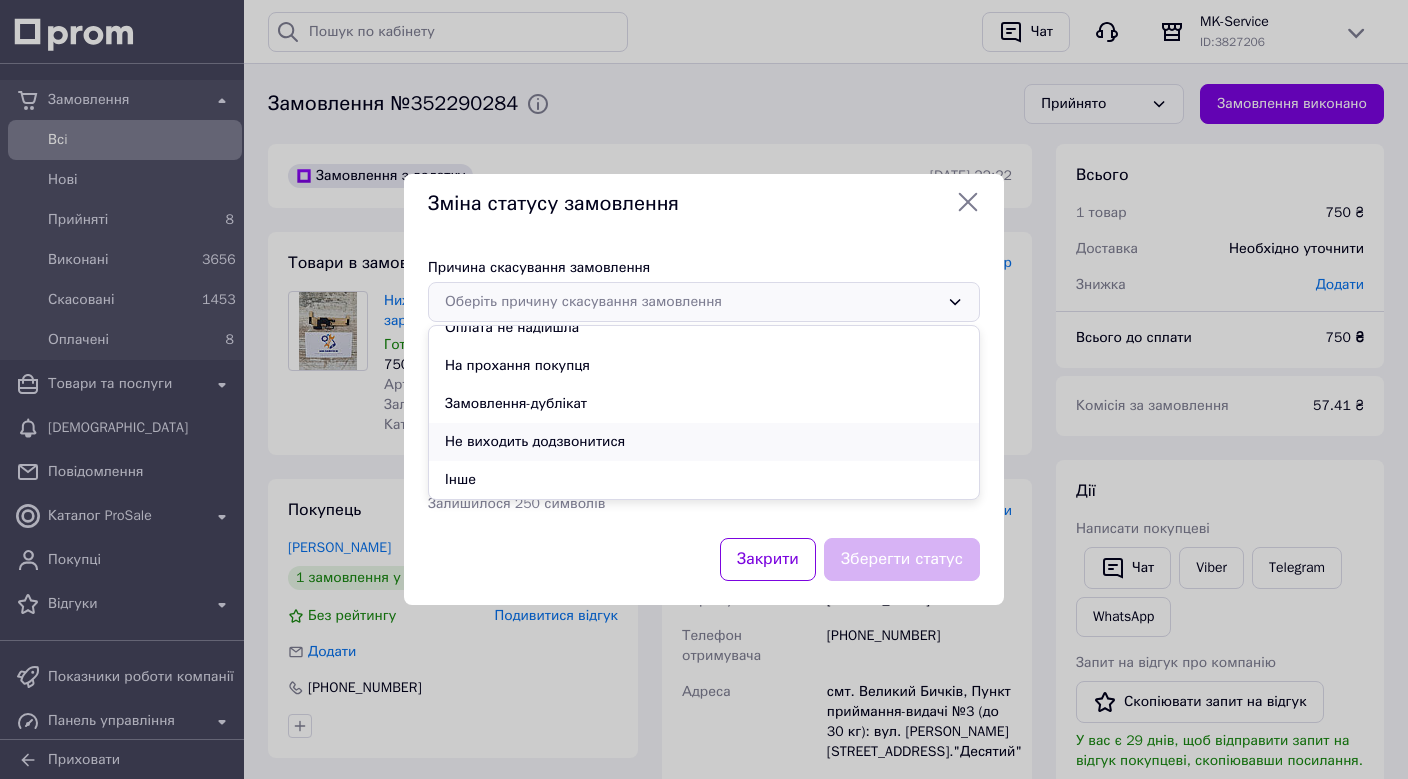click on "Не виходить додзвонитися" at bounding box center (704, 442) 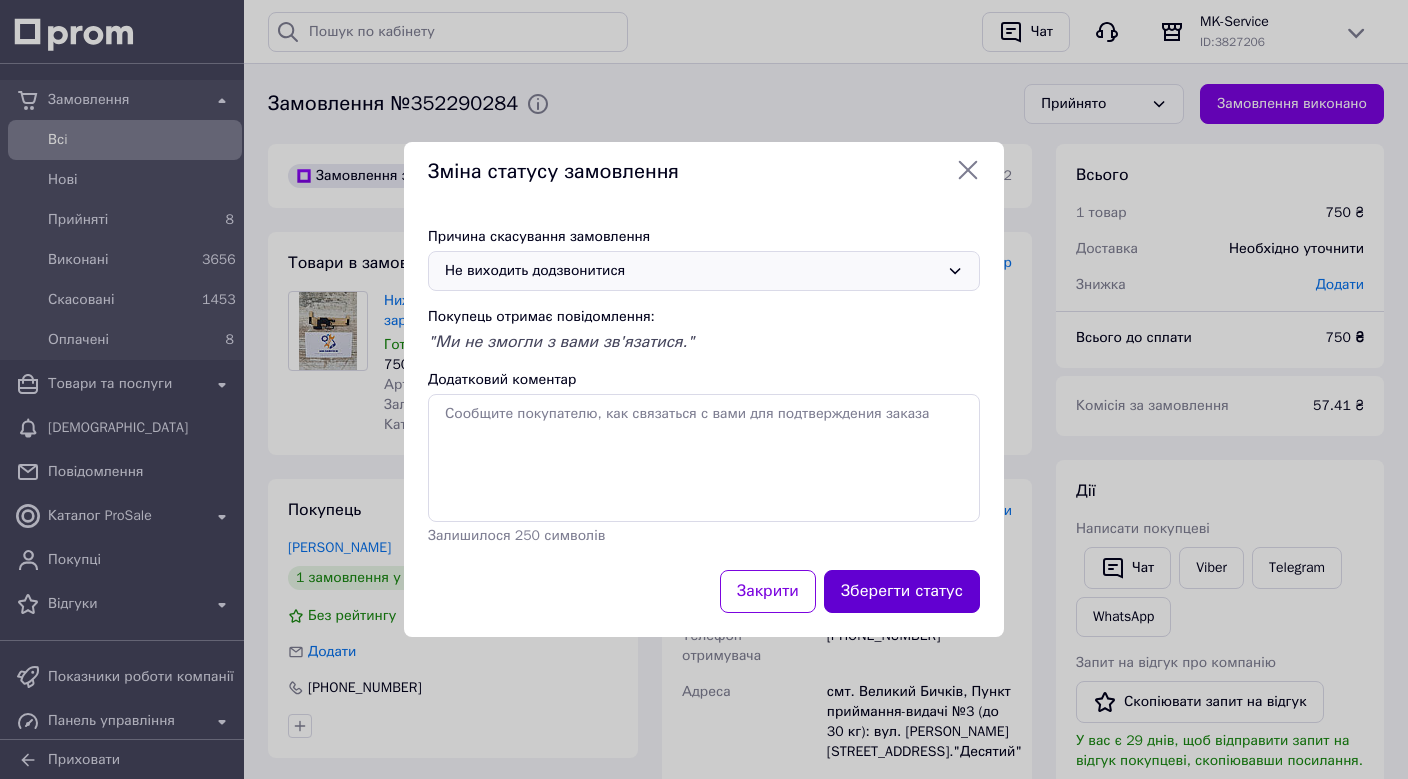 click on "Зберегти статус" at bounding box center [902, 591] 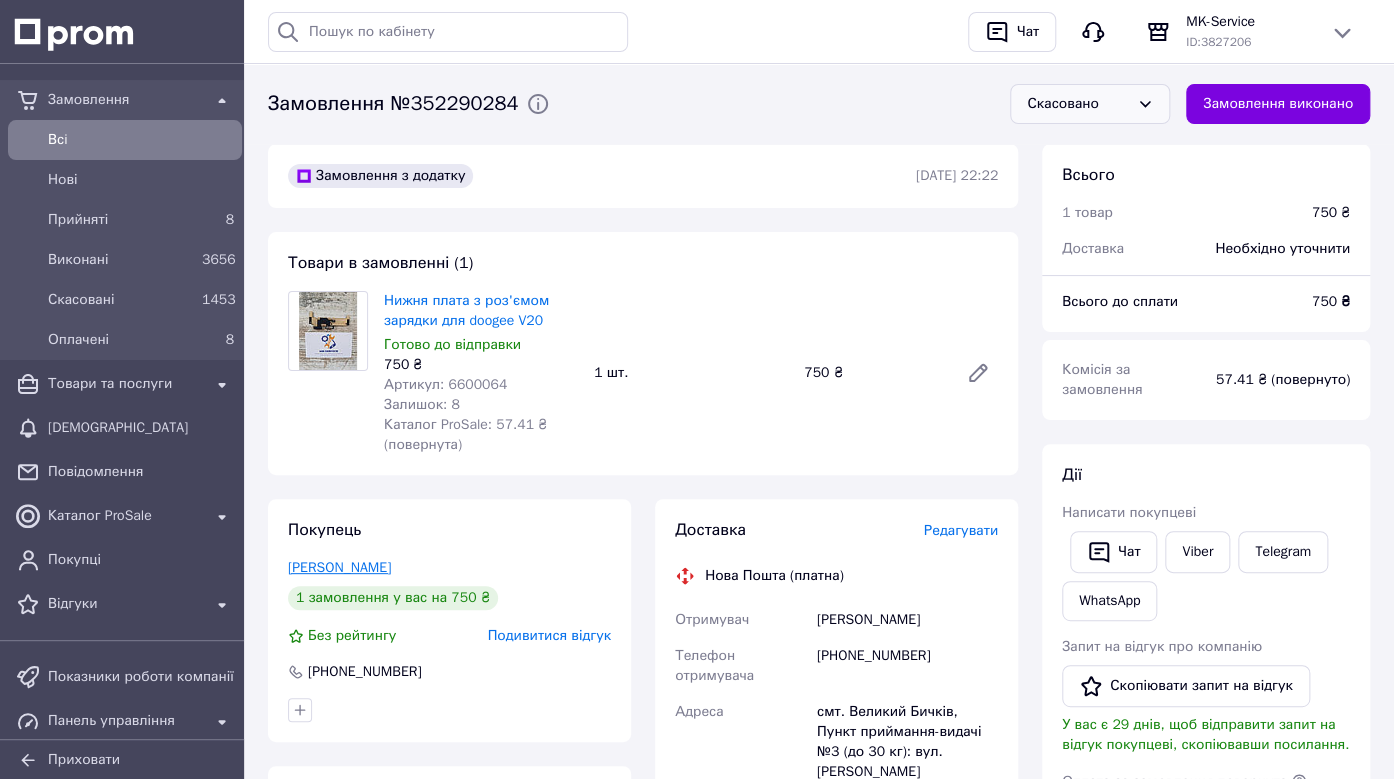 click on "[PERSON_NAME]" at bounding box center (339, 567) 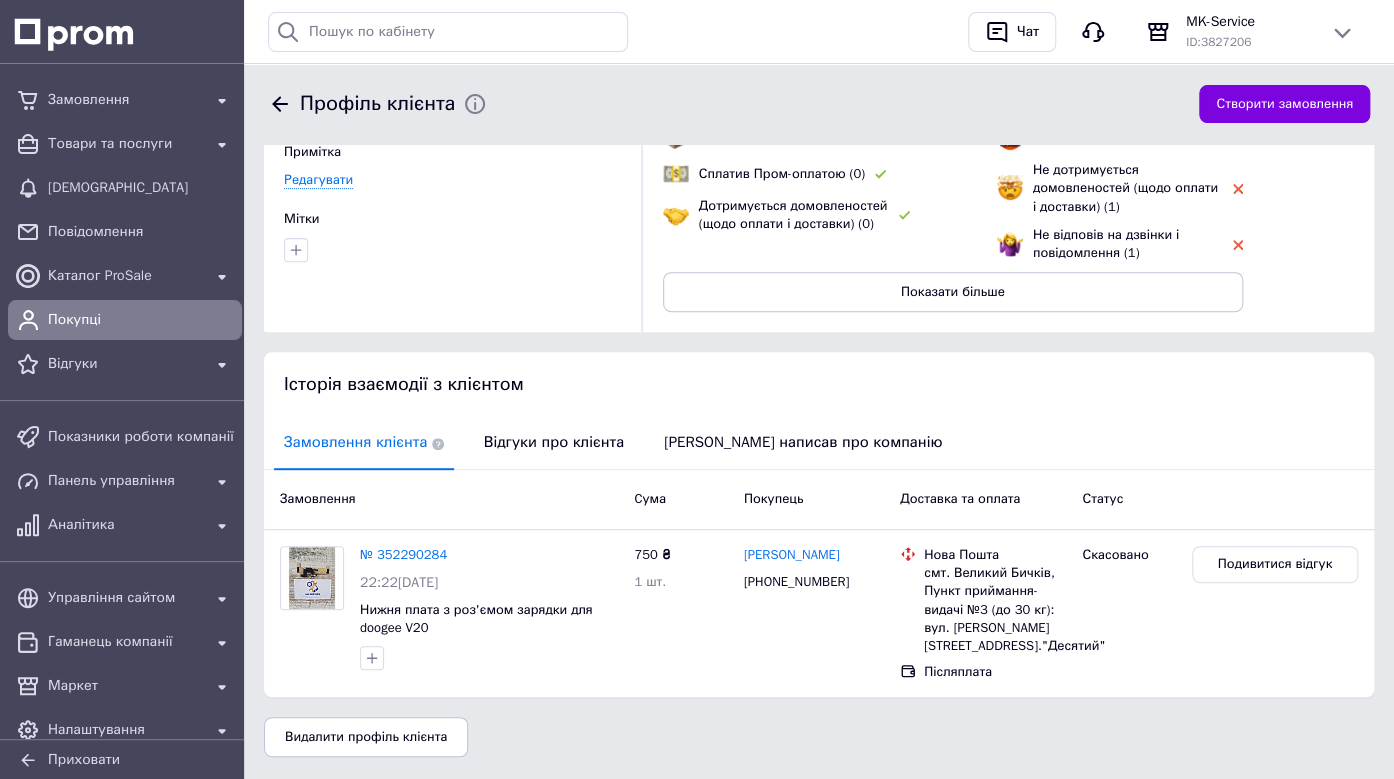 scroll, scrollTop: 200, scrollLeft: 0, axis: vertical 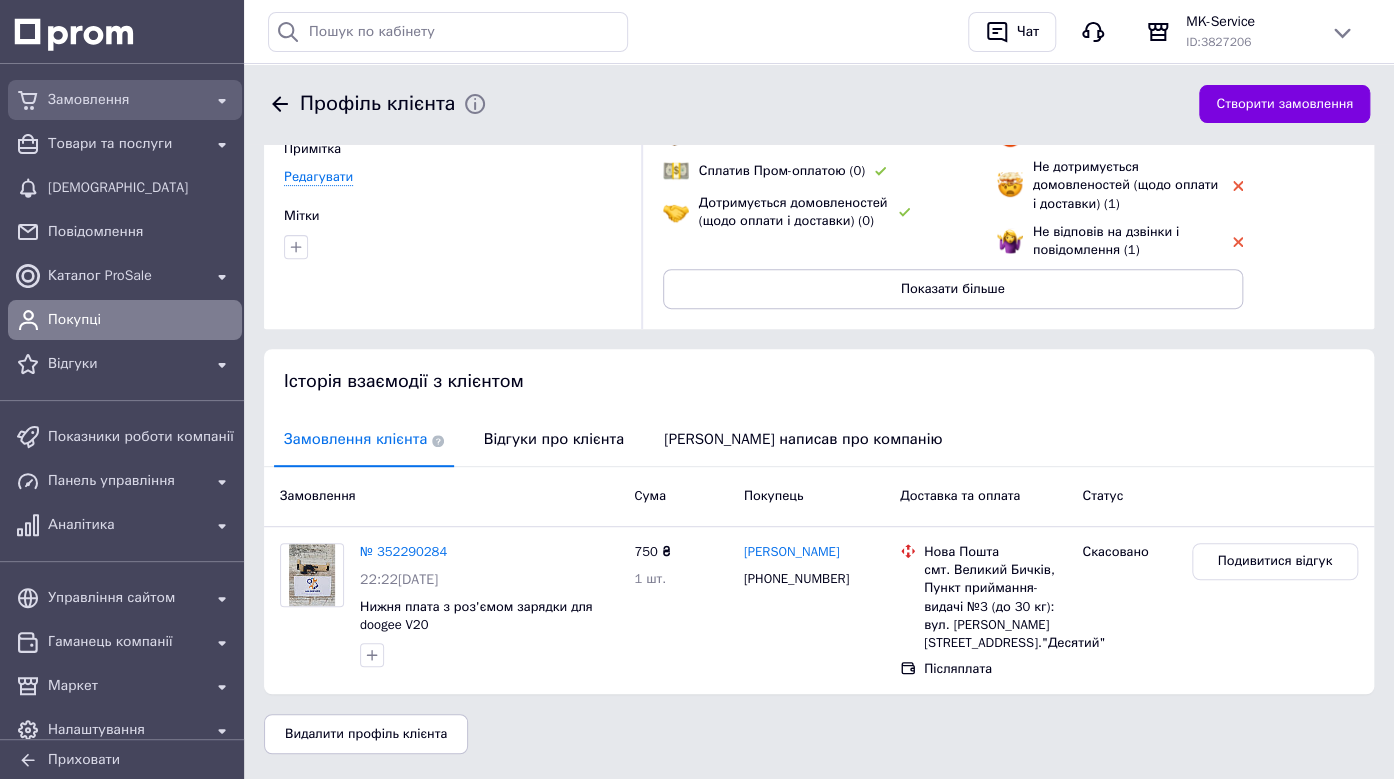 click on "Замовлення" at bounding box center [125, 100] 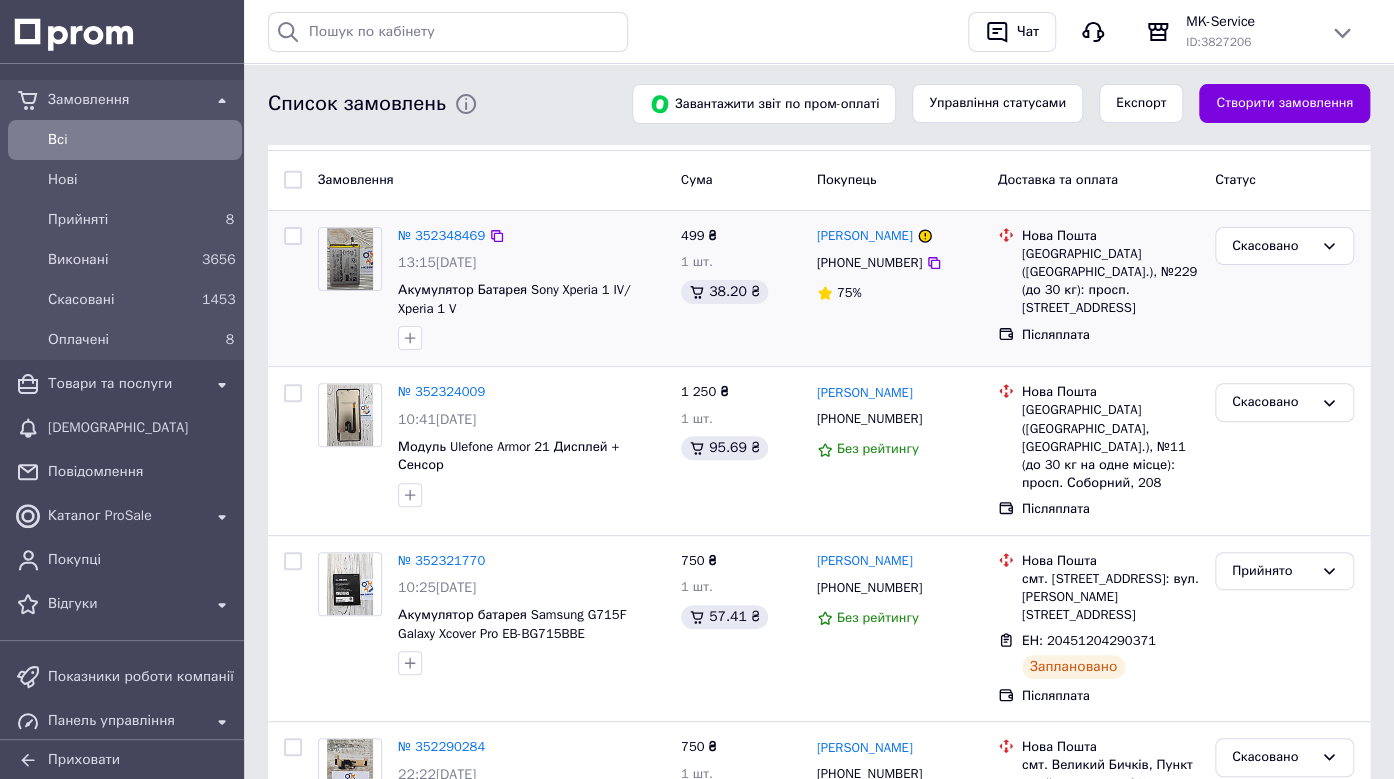 scroll, scrollTop: 100, scrollLeft: 0, axis: vertical 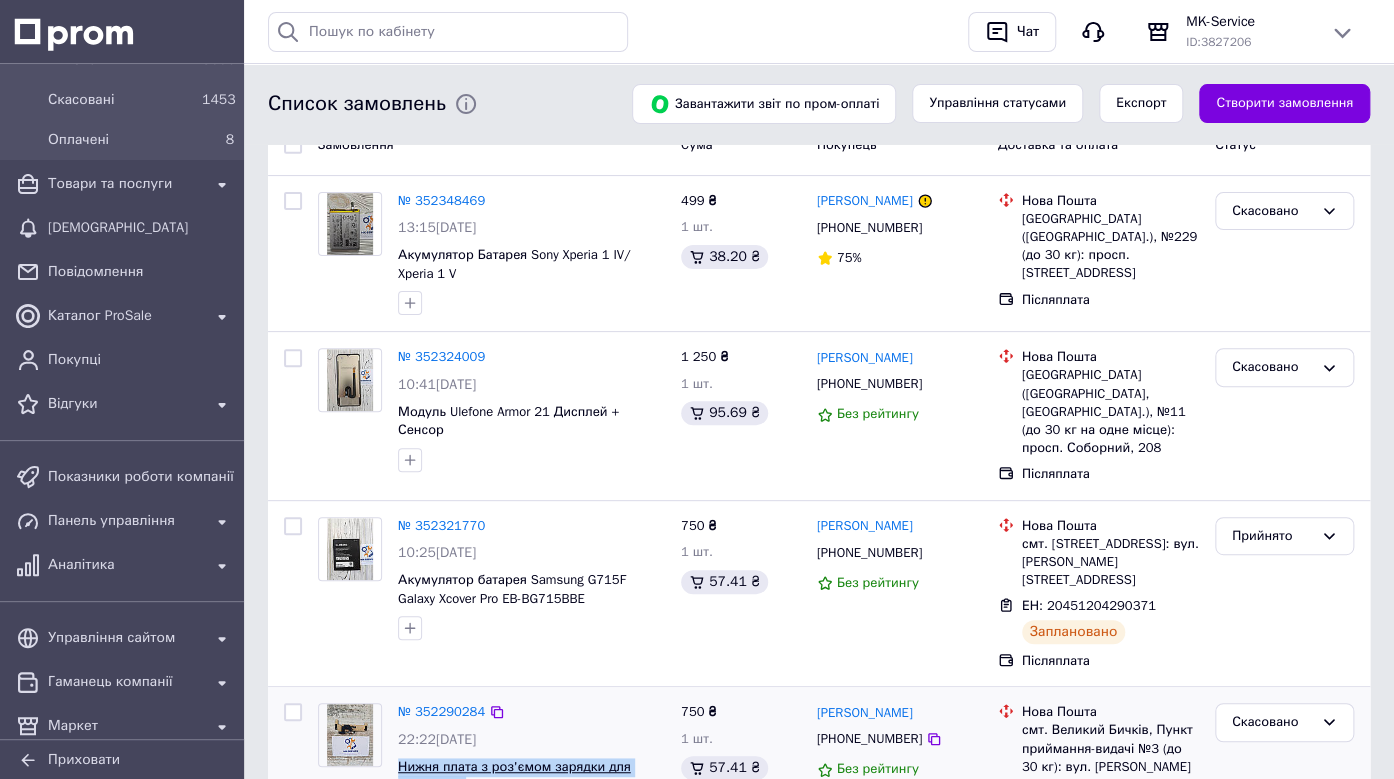 drag, startPoint x: 475, startPoint y: 750, endPoint x: 402, endPoint y: 726, distance: 76.843994 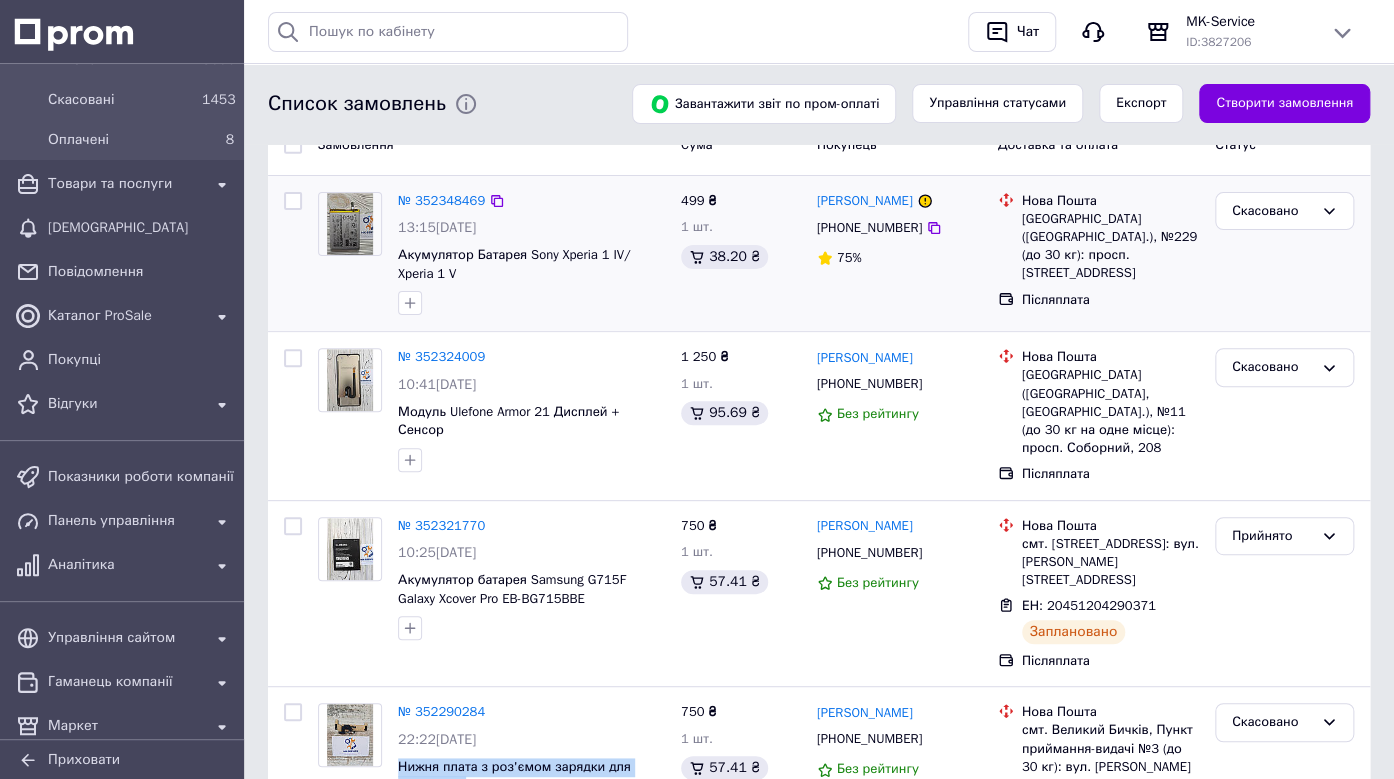 copy on "Нижня плата з роз'ємом зарядки для doogee V20" 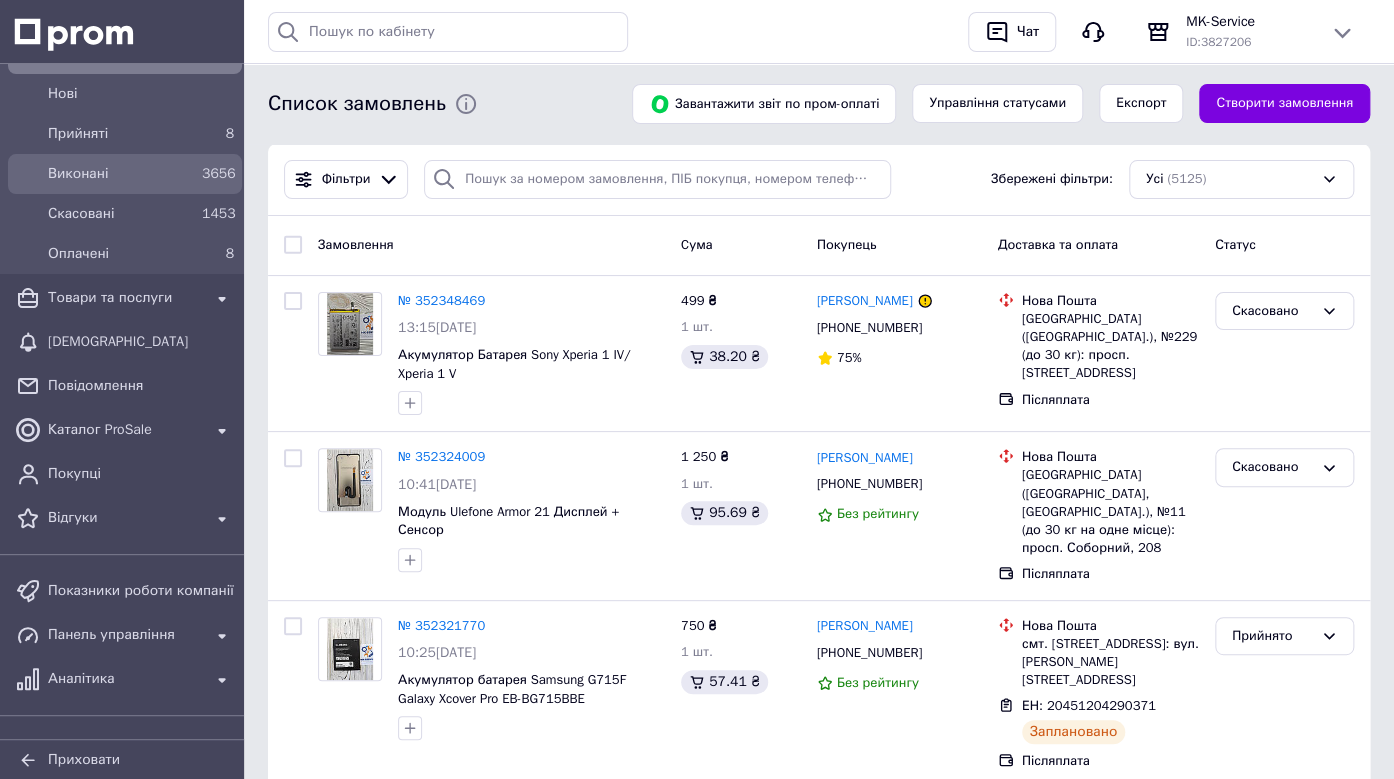 scroll, scrollTop: 0, scrollLeft: 0, axis: both 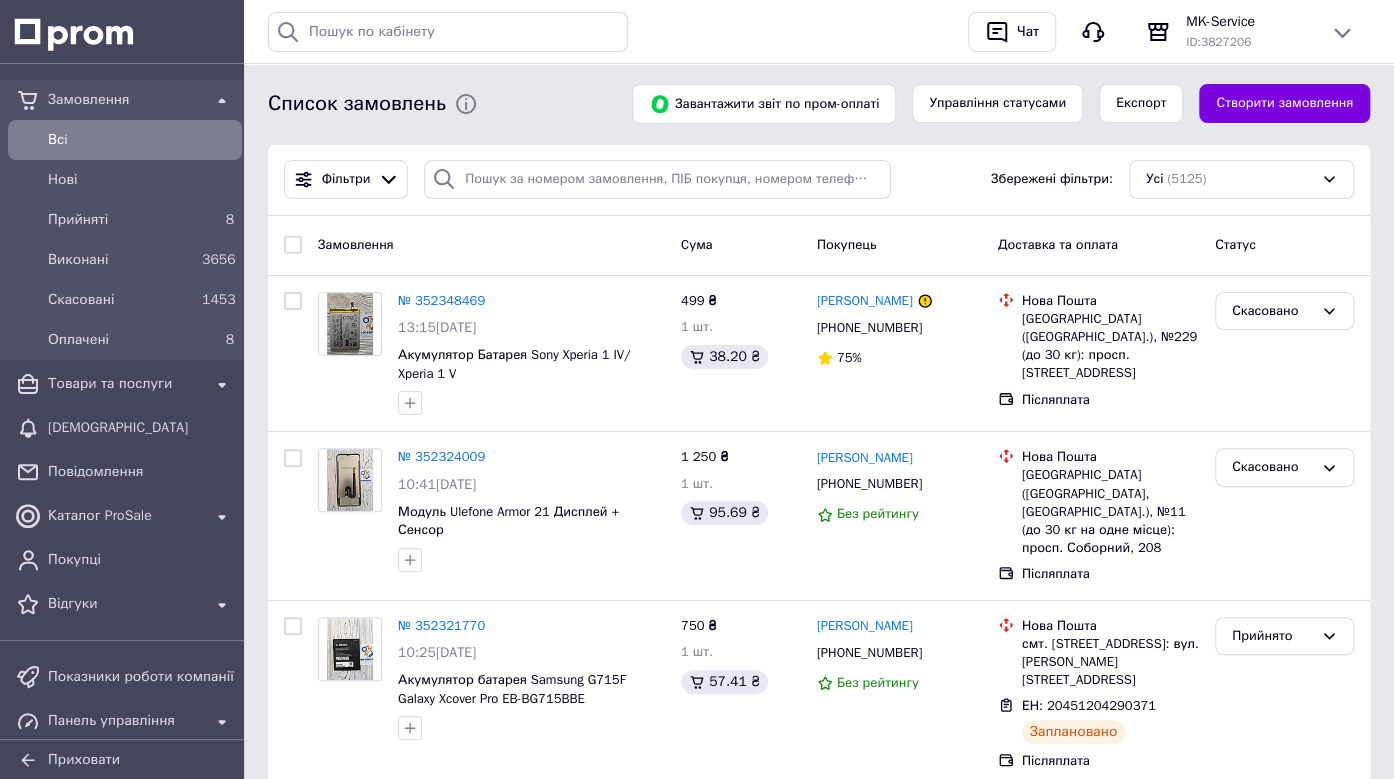 click on "Всi" at bounding box center (141, 140) 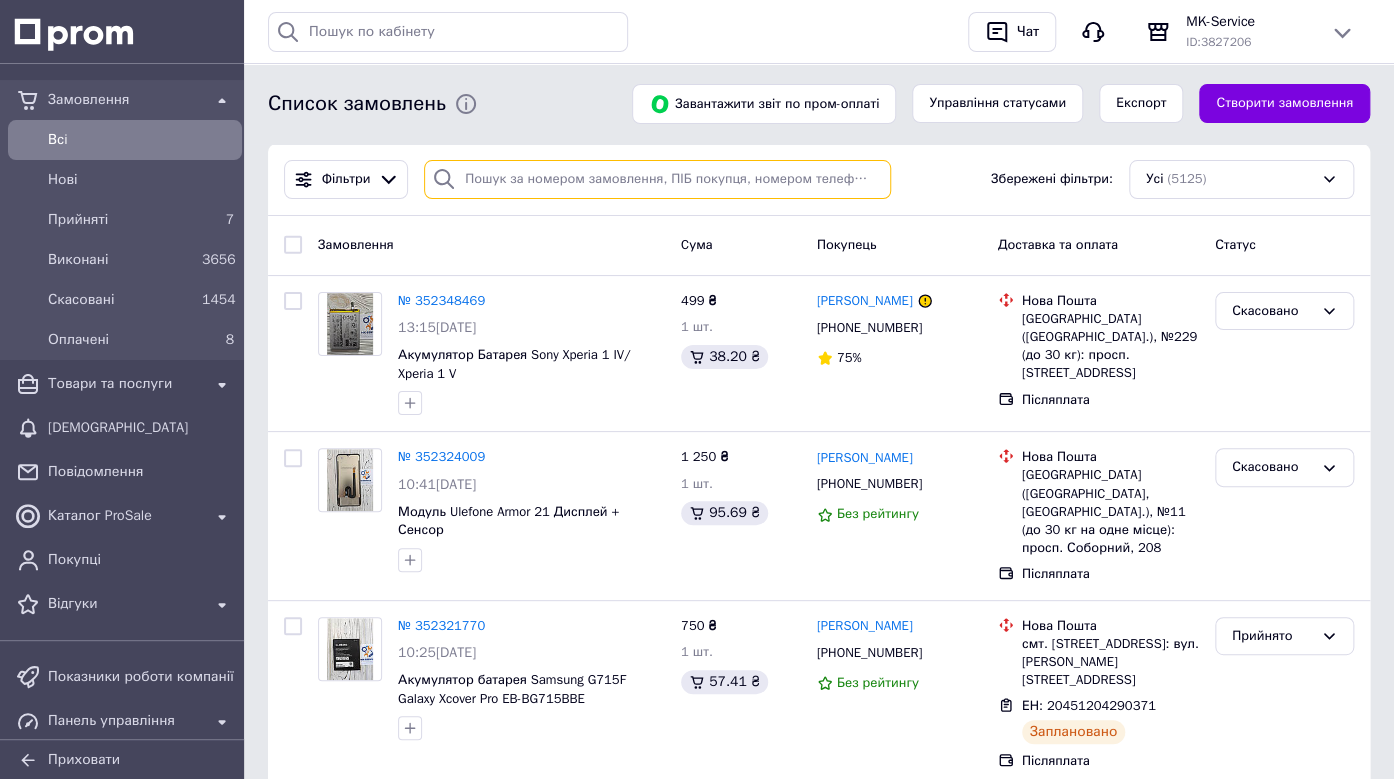 click at bounding box center [657, 179] 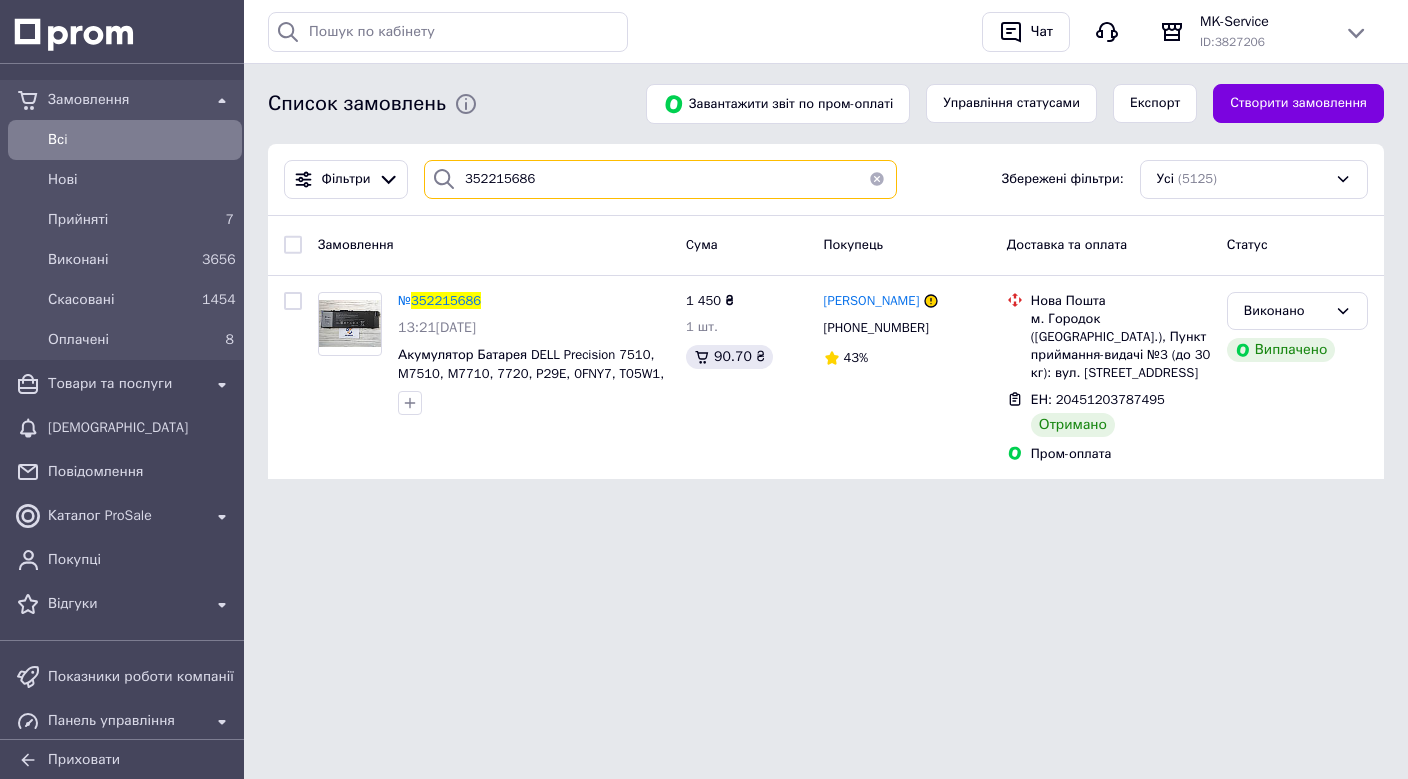 type on "352215686" 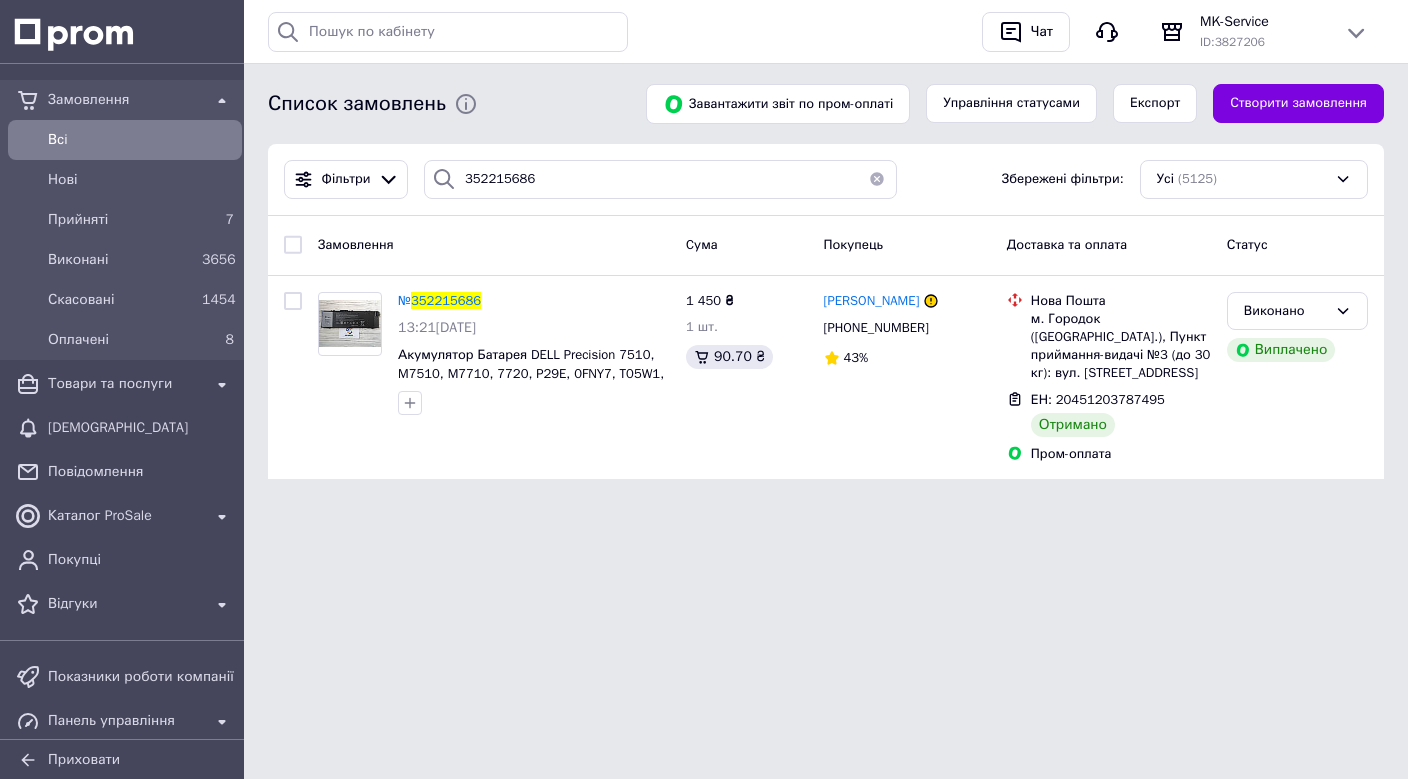 click on "Всi" at bounding box center (141, 140) 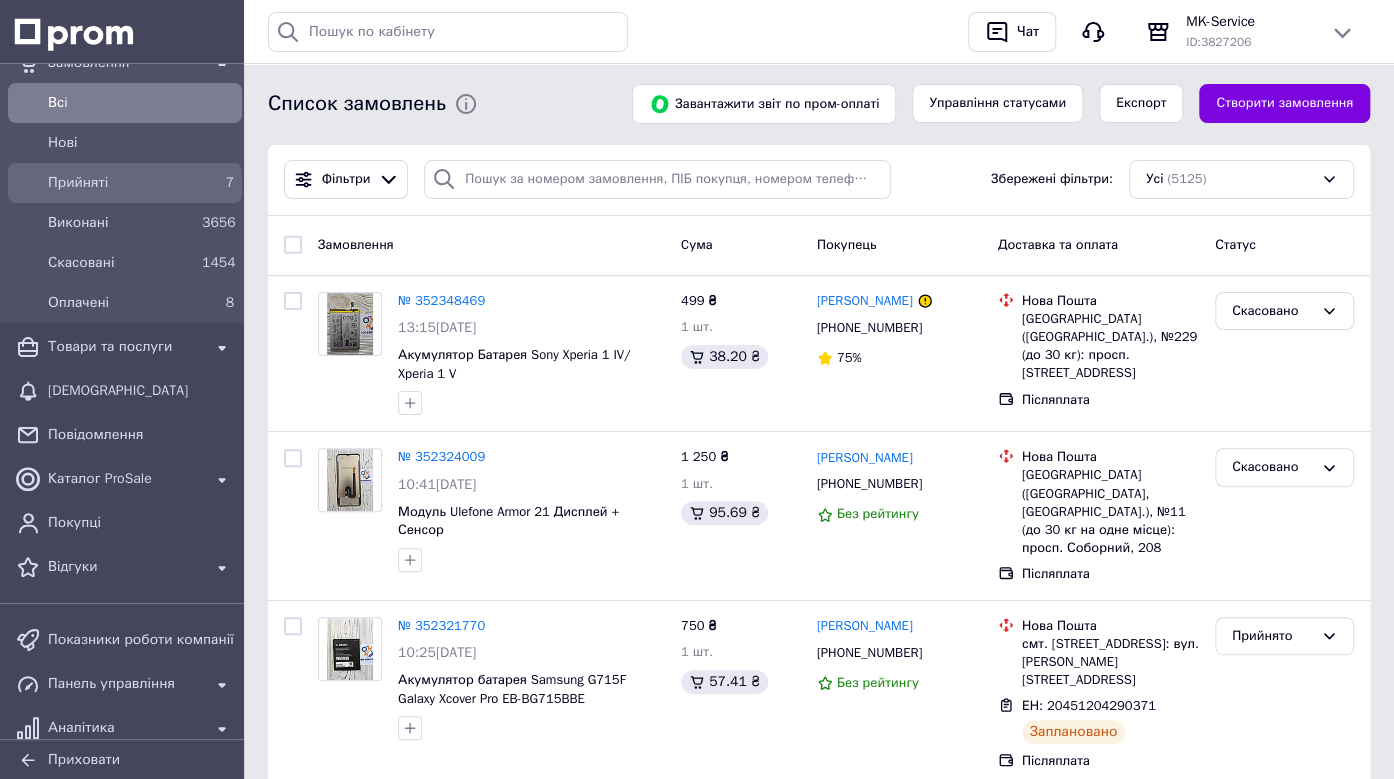 scroll, scrollTop: 40, scrollLeft: 0, axis: vertical 